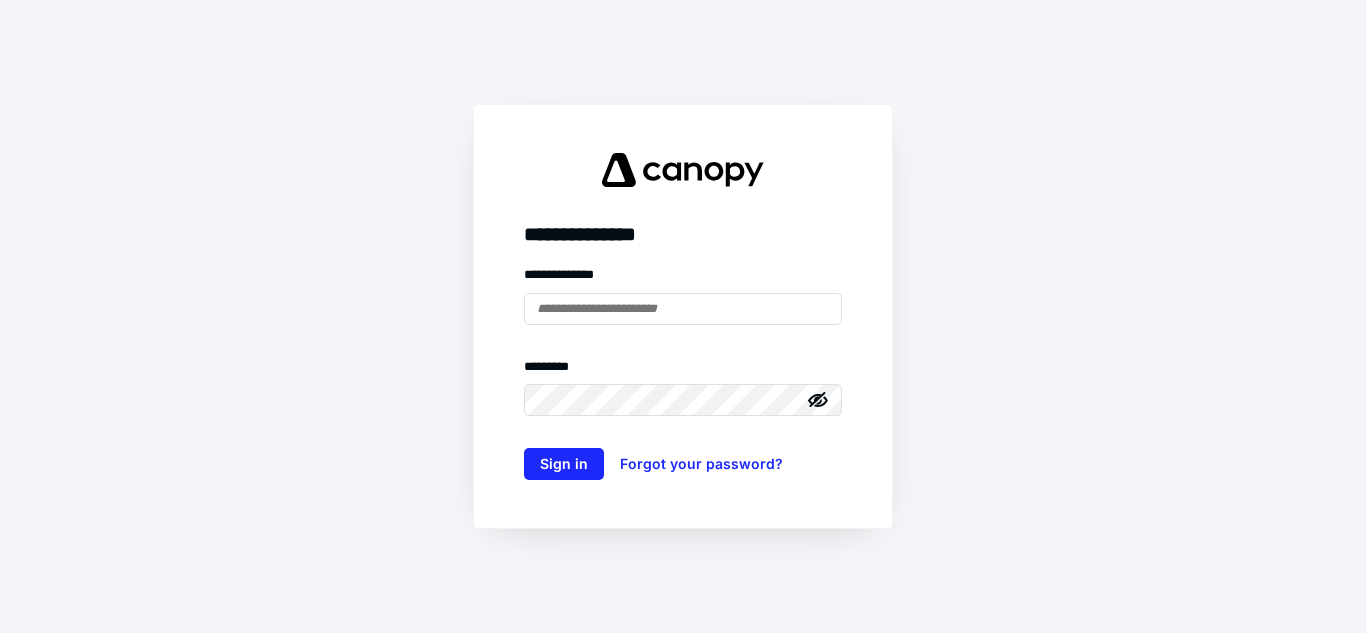 scroll, scrollTop: 0, scrollLeft: 0, axis: both 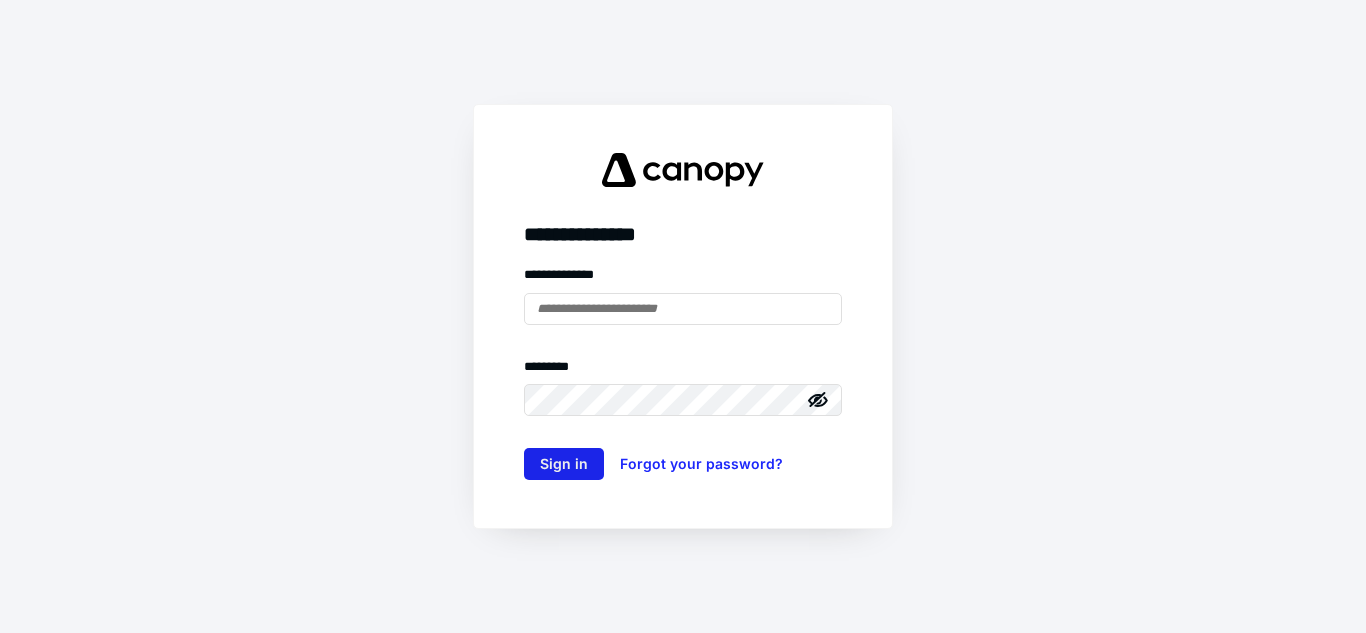 type on "**********" 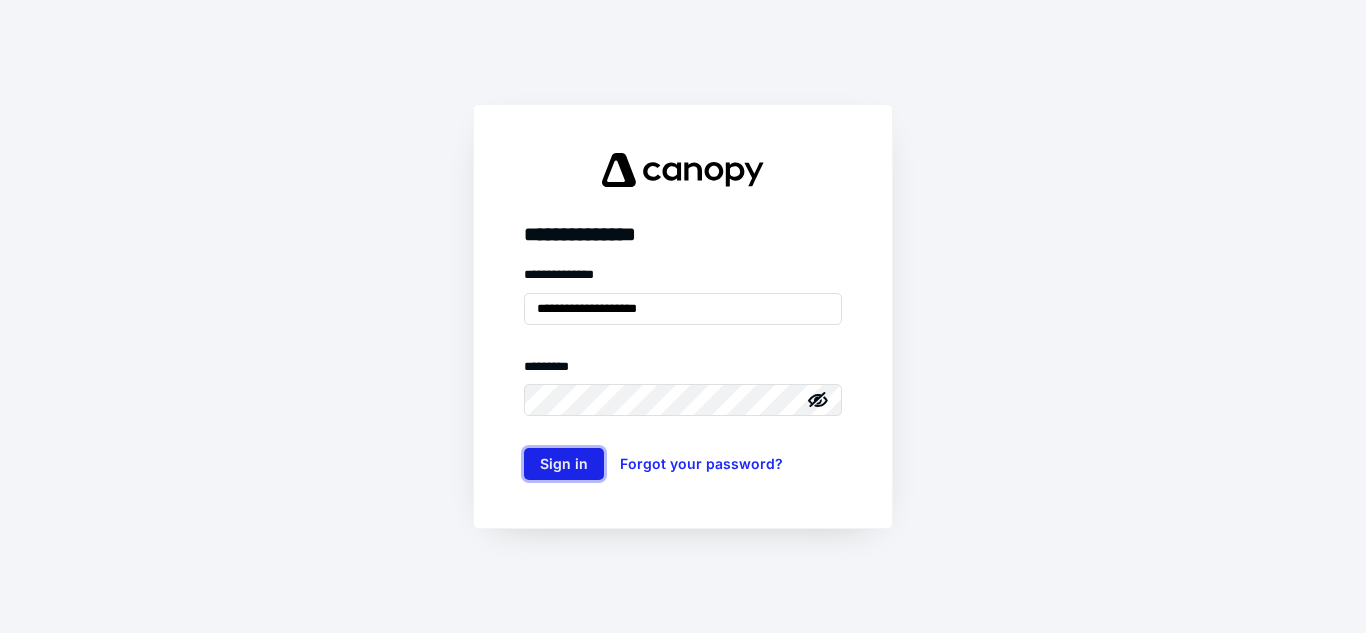 click on "Sign in" at bounding box center (564, 464) 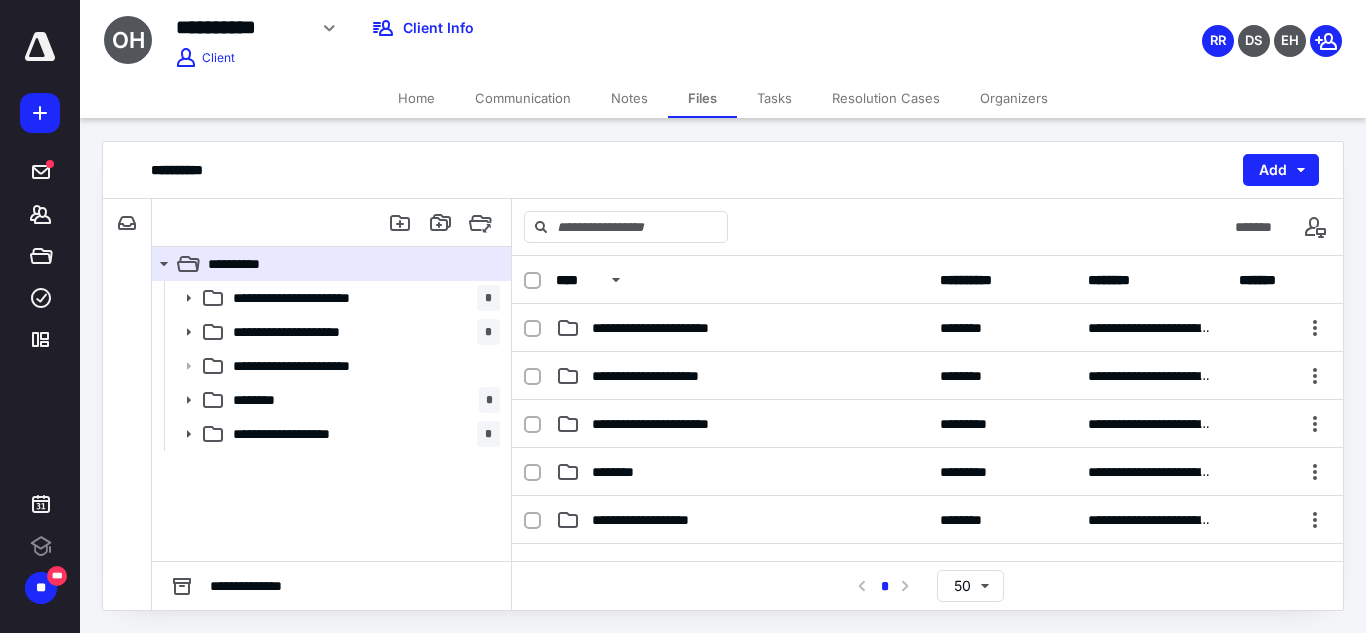 scroll, scrollTop: 0, scrollLeft: 0, axis: both 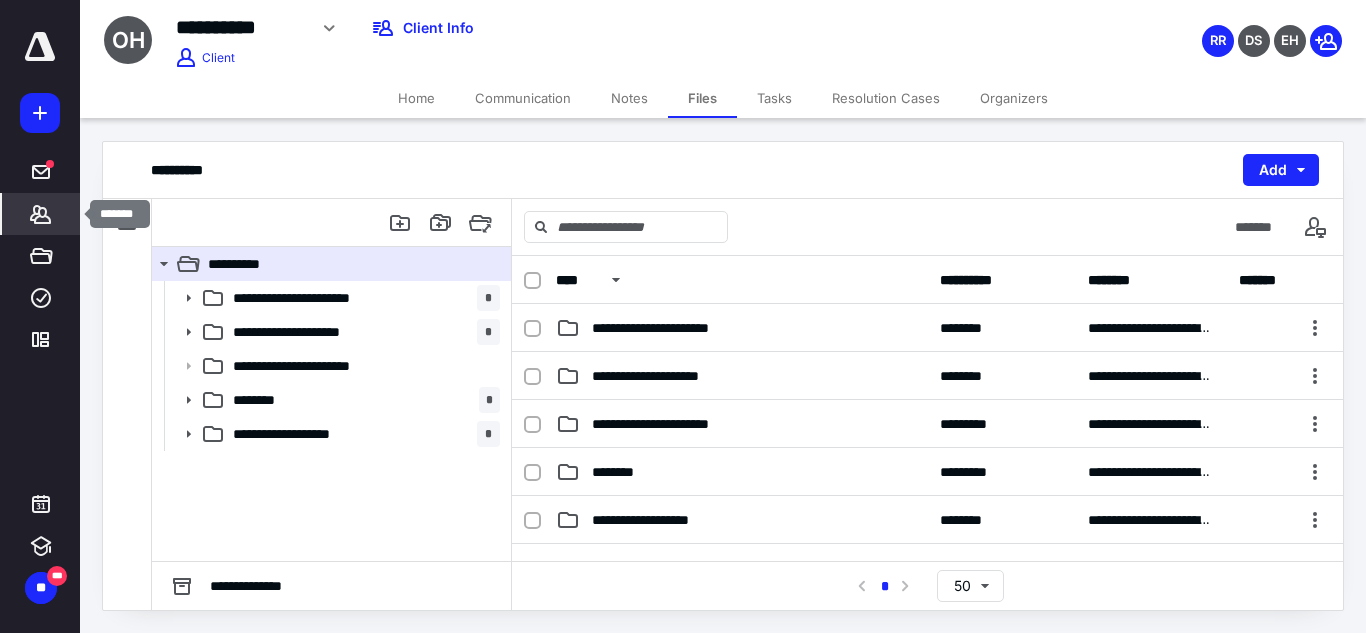 click 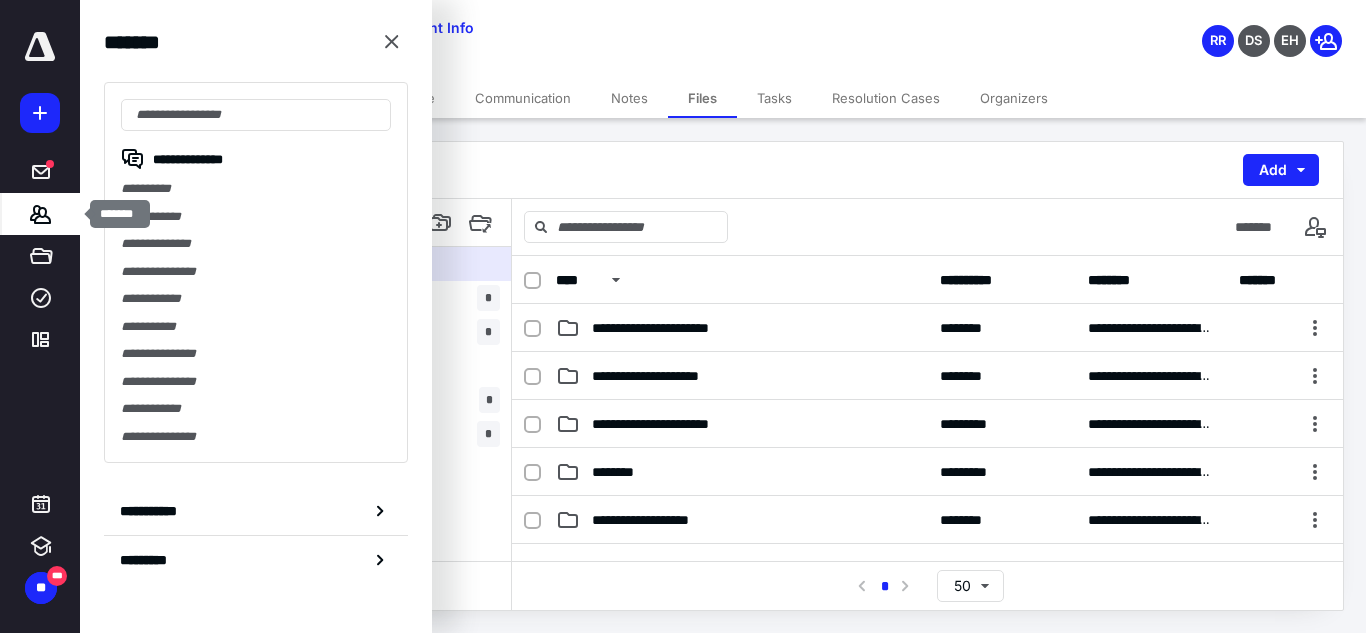 scroll, scrollTop: 0, scrollLeft: 0, axis: both 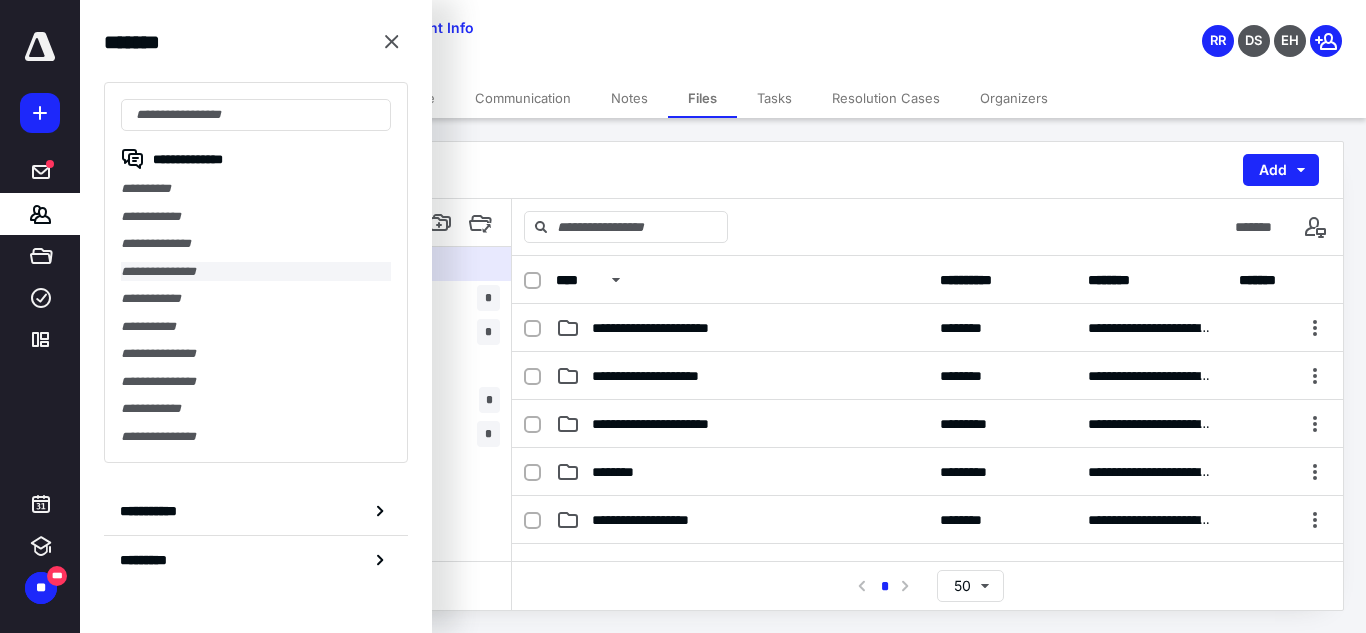 click on "**********" at bounding box center (256, 272) 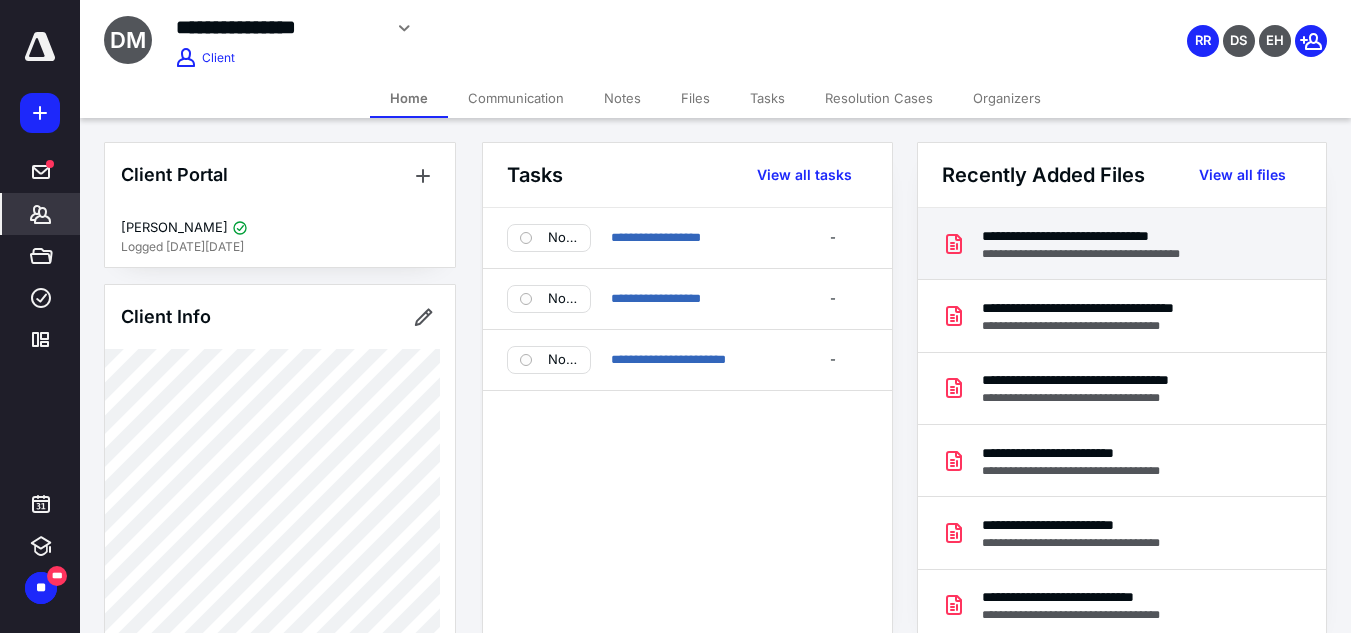 click on "**********" at bounding box center [1109, 254] 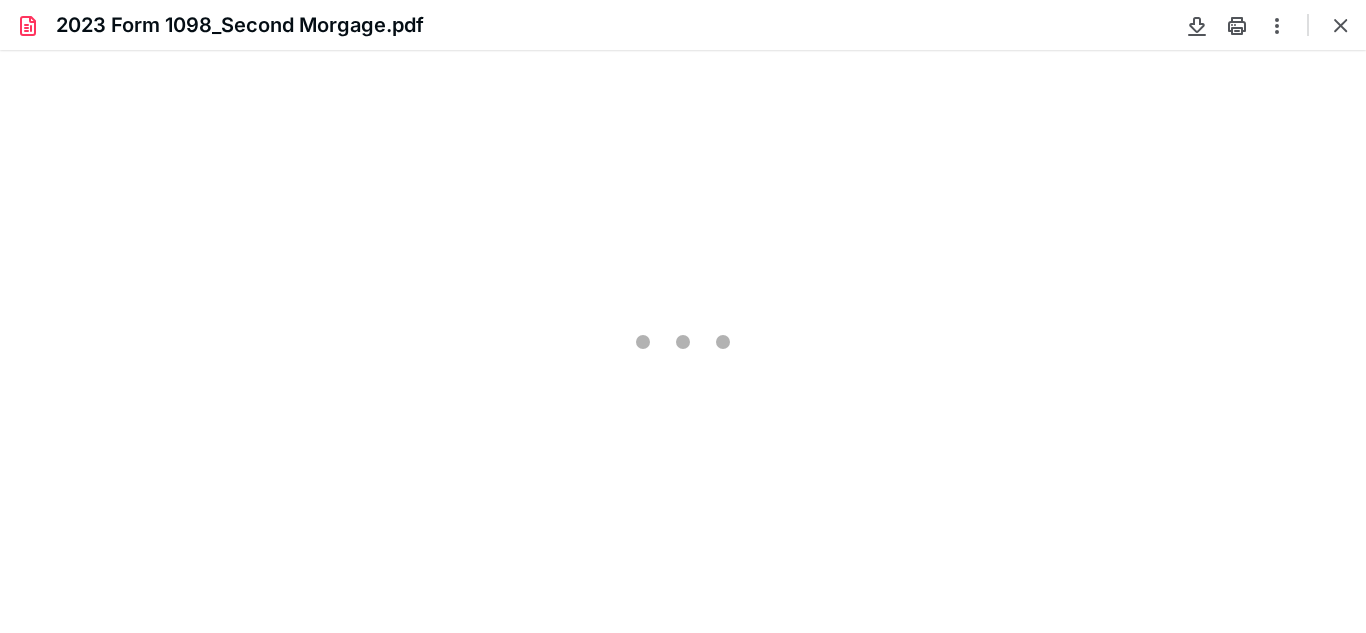 scroll, scrollTop: 0, scrollLeft: 0, axis: both 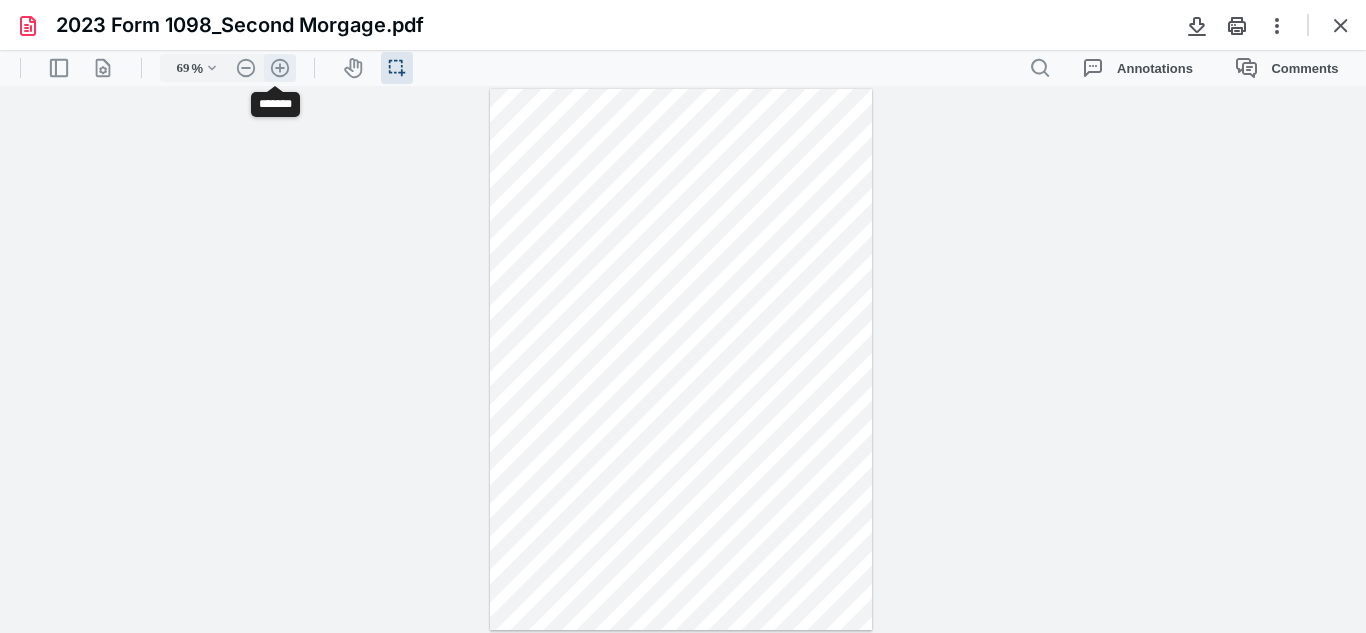 click on ".cls-1{fill:#abb0c4;} icon - header - zoom - in - line" at bounding box center [280, 68] 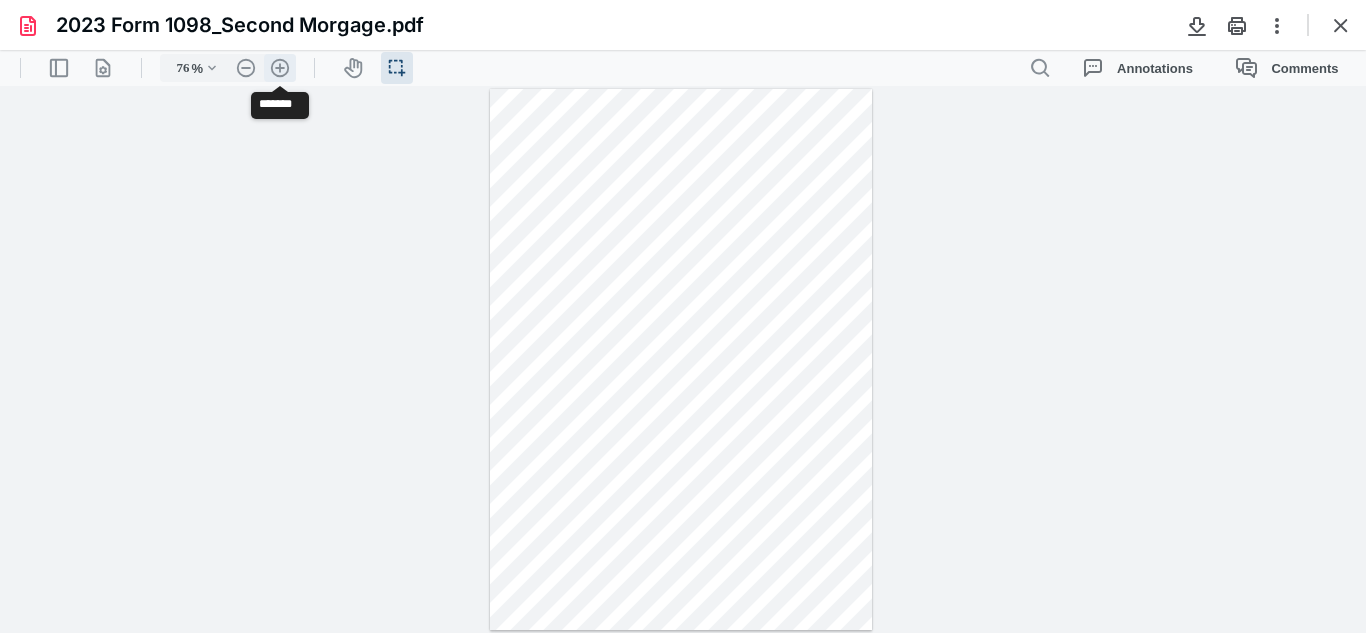 click on ".cls-1{fill:#abb0c4;} icon - header - zoom - in - line" at bounding box center [280, 68] 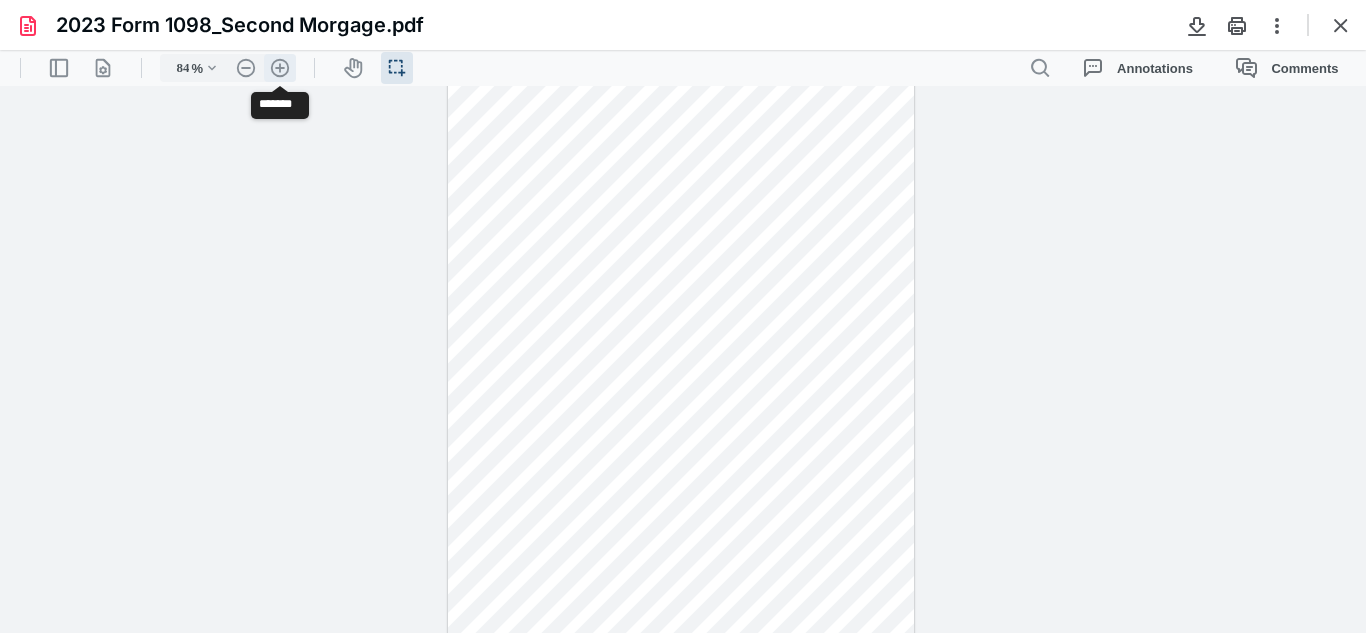 click on ".cls-1{fill:#abb0c4;} icon - header - zoom - in - line" at bounding box center (280, 68) 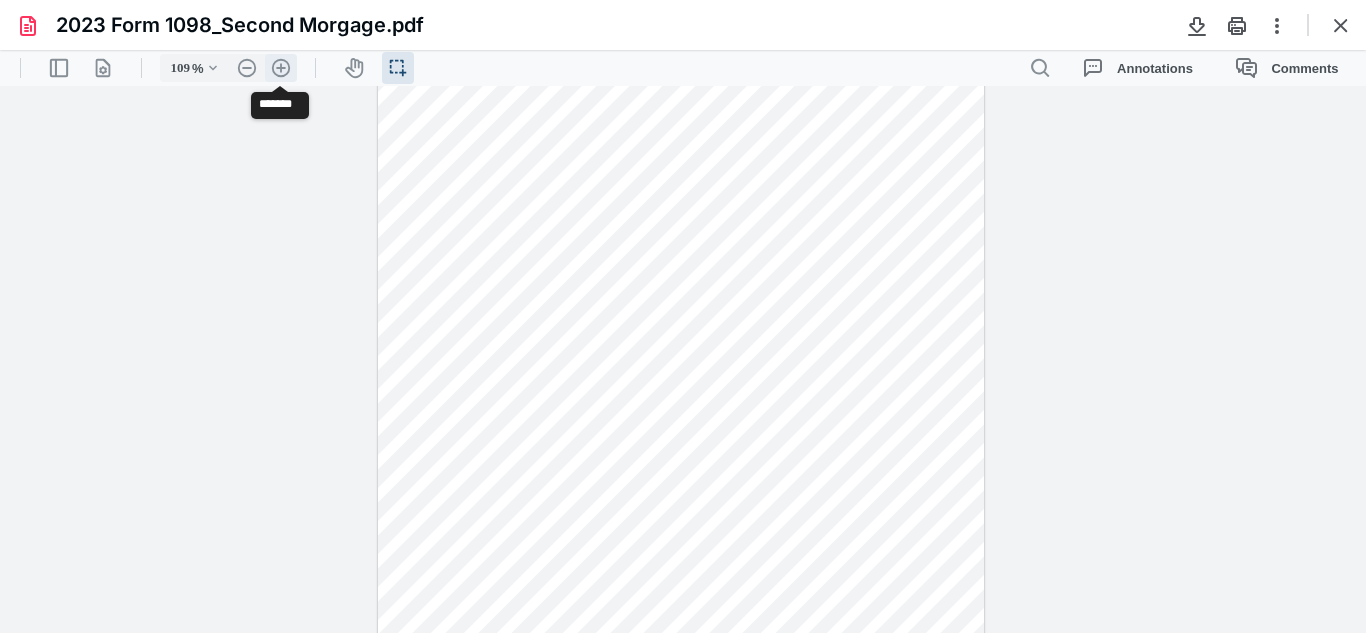 click on ".cls-1{fill:#abb0c4;} icon - header - zoom - in - line" at bounding box center [281, 68] 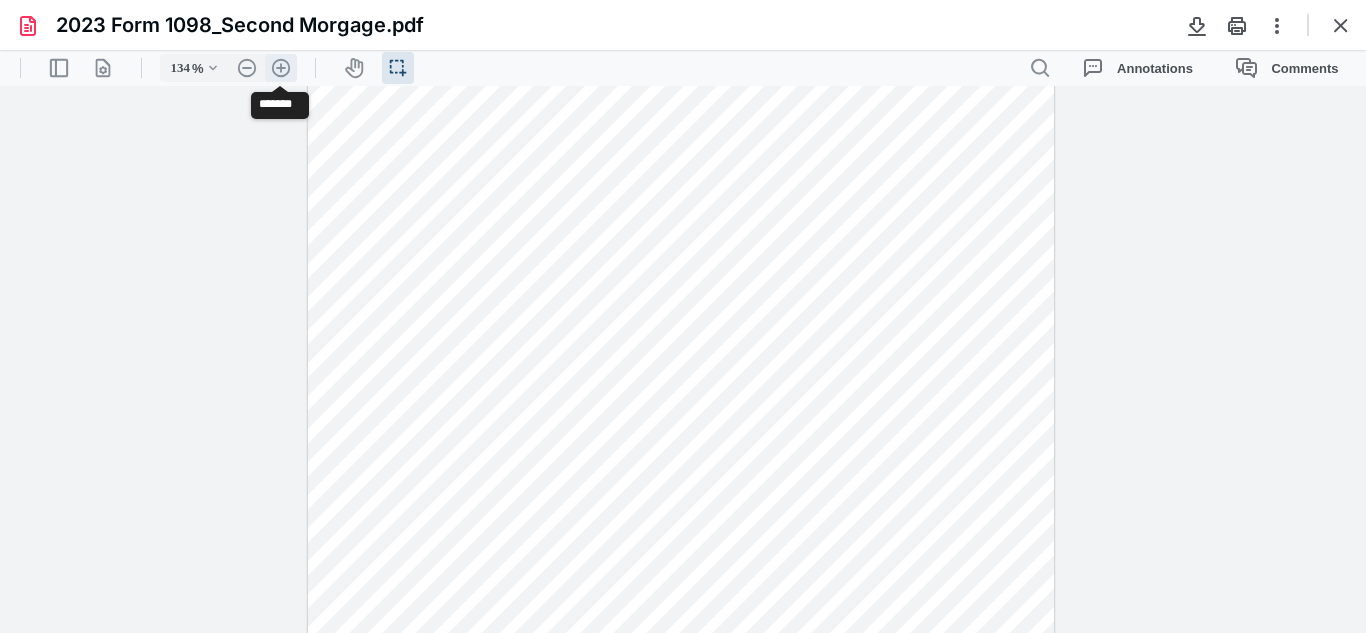 click on ".cls-1{fill:#abb0c4;} icon - header - zoom - in - line" at bounding box center (281, 68) 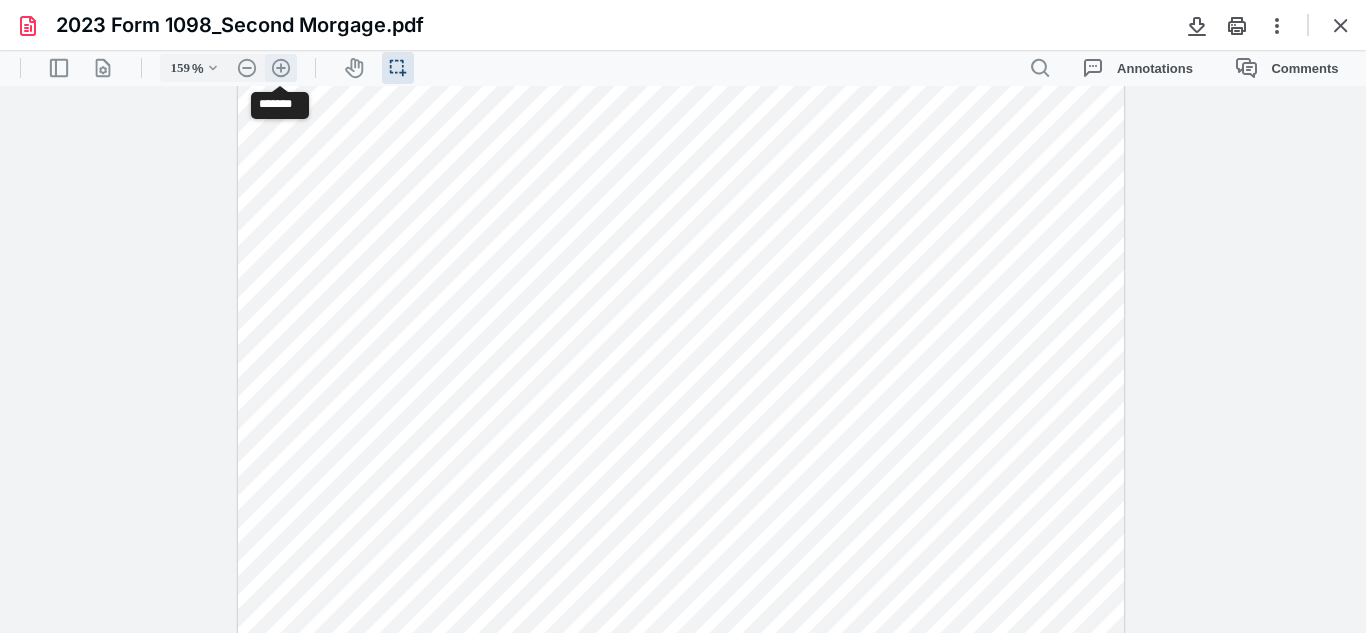 click on ".cls-1{fill:#abb0c4;} icon - header - zoom - in - line" at bounding box center (281, 68) 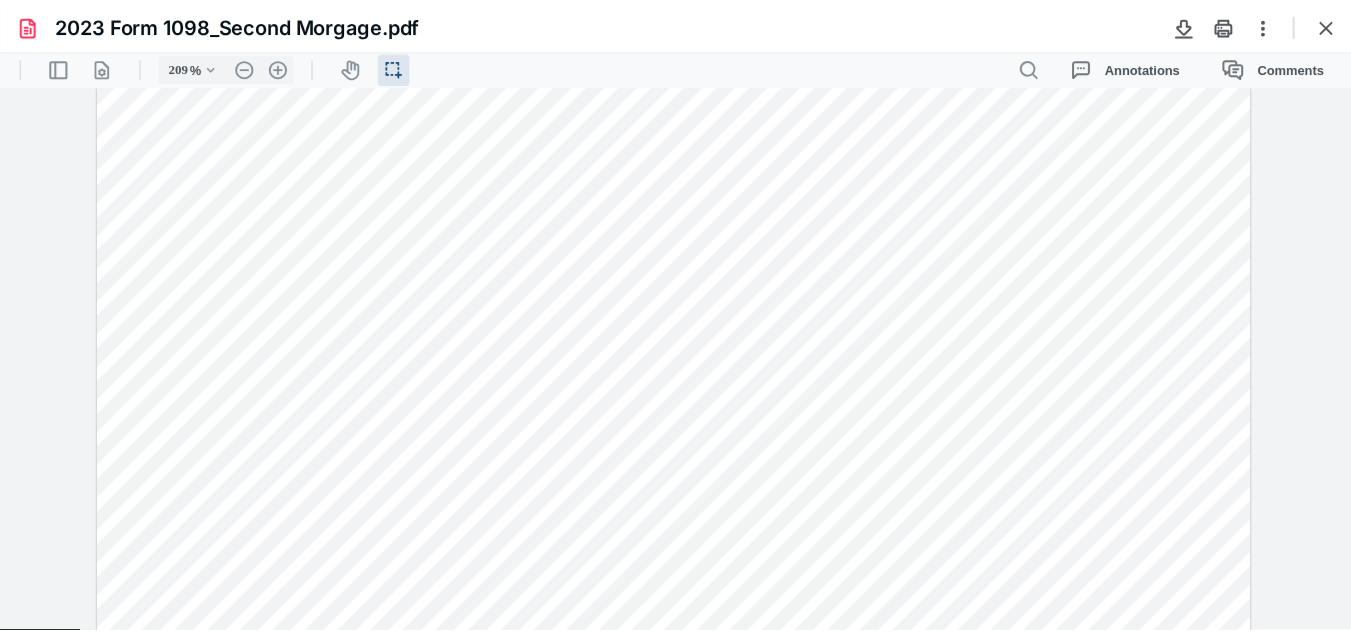 scroll, scrollTop: 0, scrollLeft: 0, axis: both 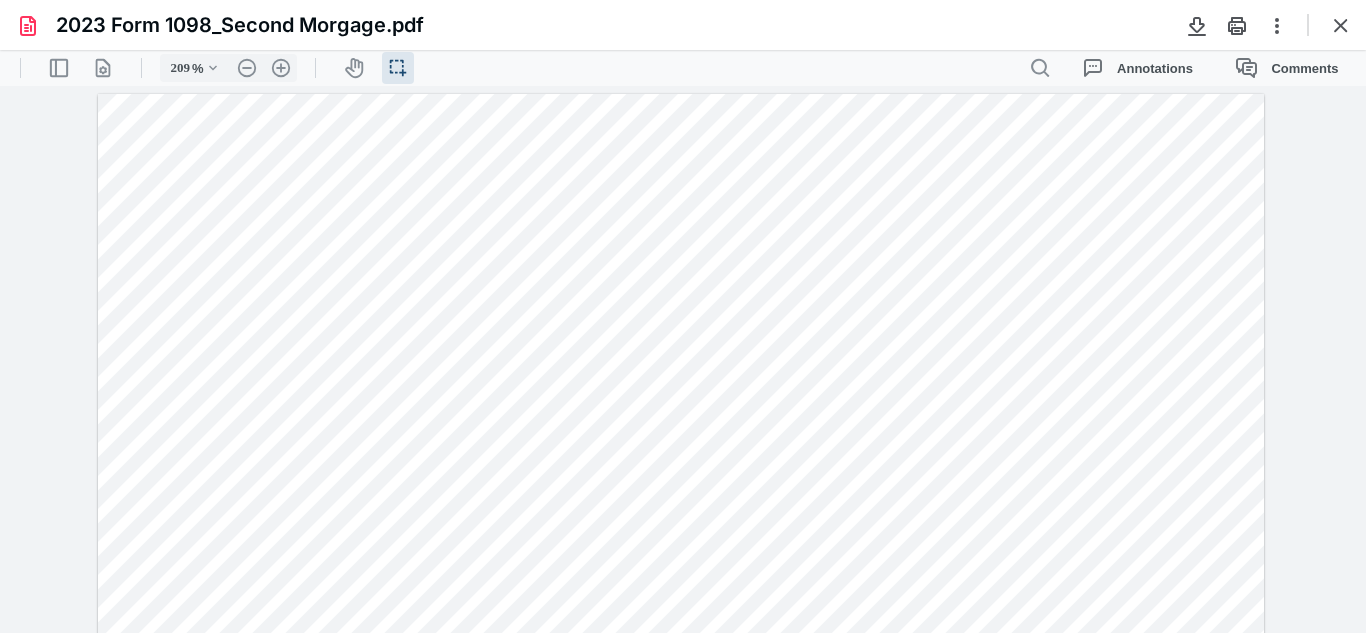 click at bounding box center (1341, 25) 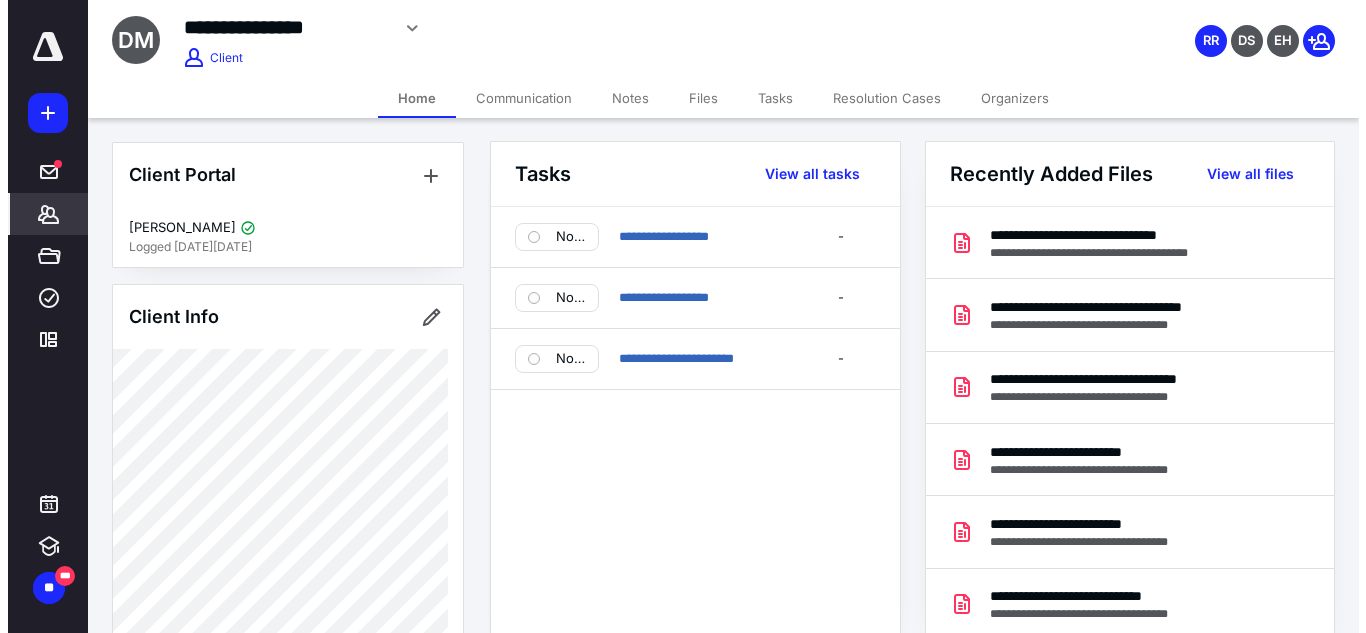 scroll, scrollTop: 0, scrollLeft: 0, axis: both 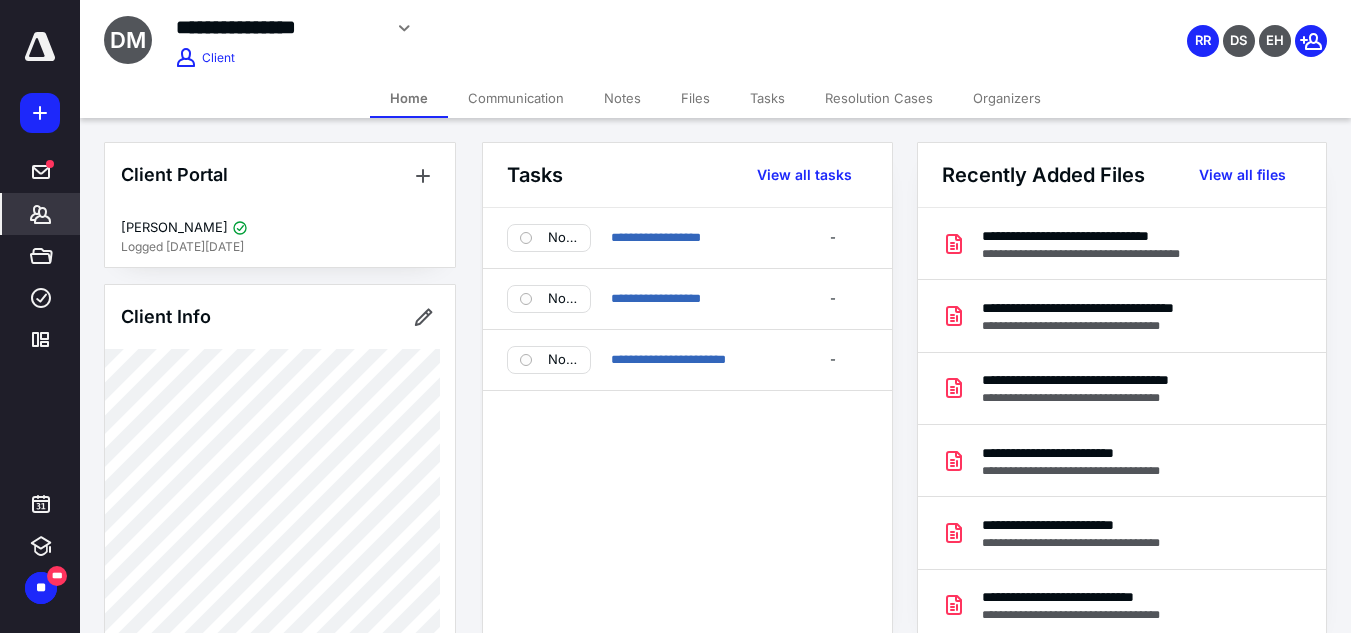 click on "Files" at bounding box center (695, 98) 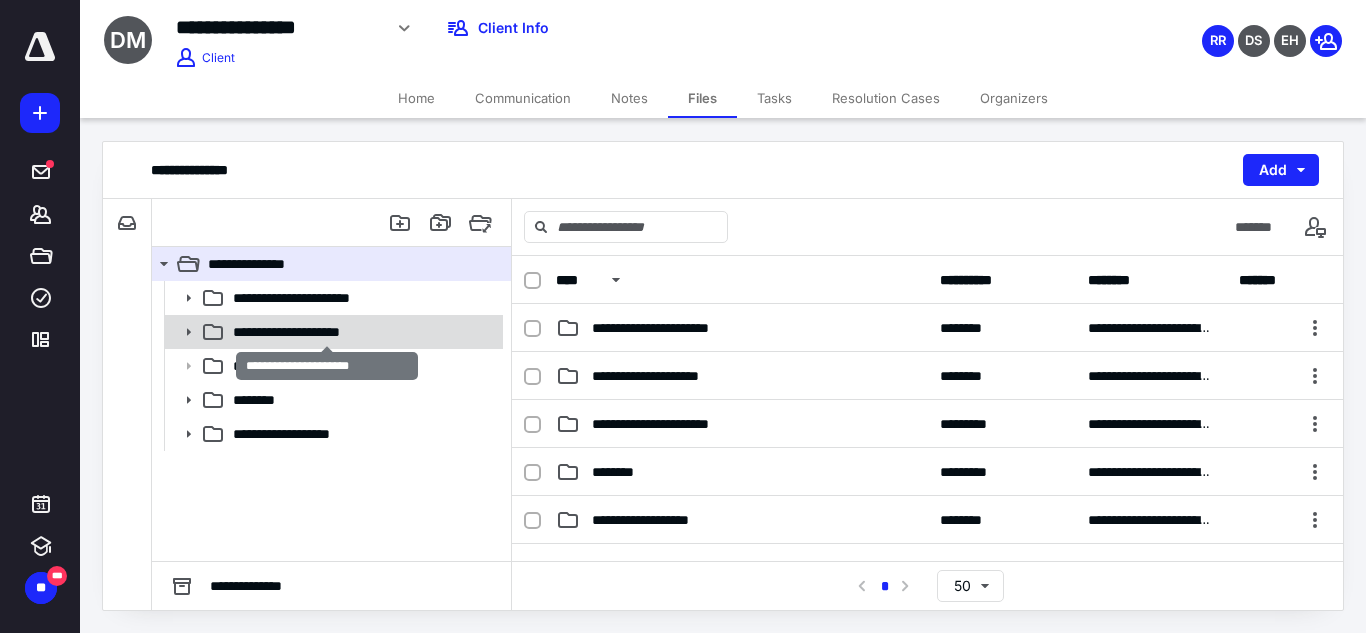 click on "**********" at bounding box center (327, 332) 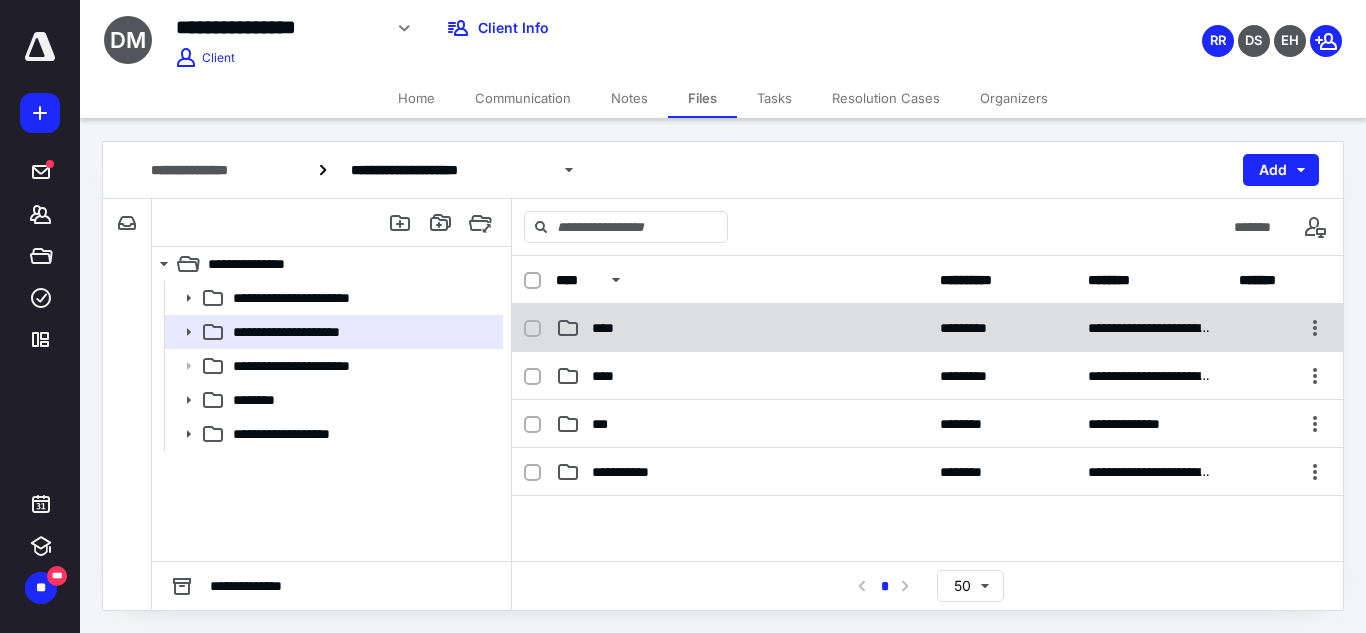 click on "****" at bounding box center (609, 328) 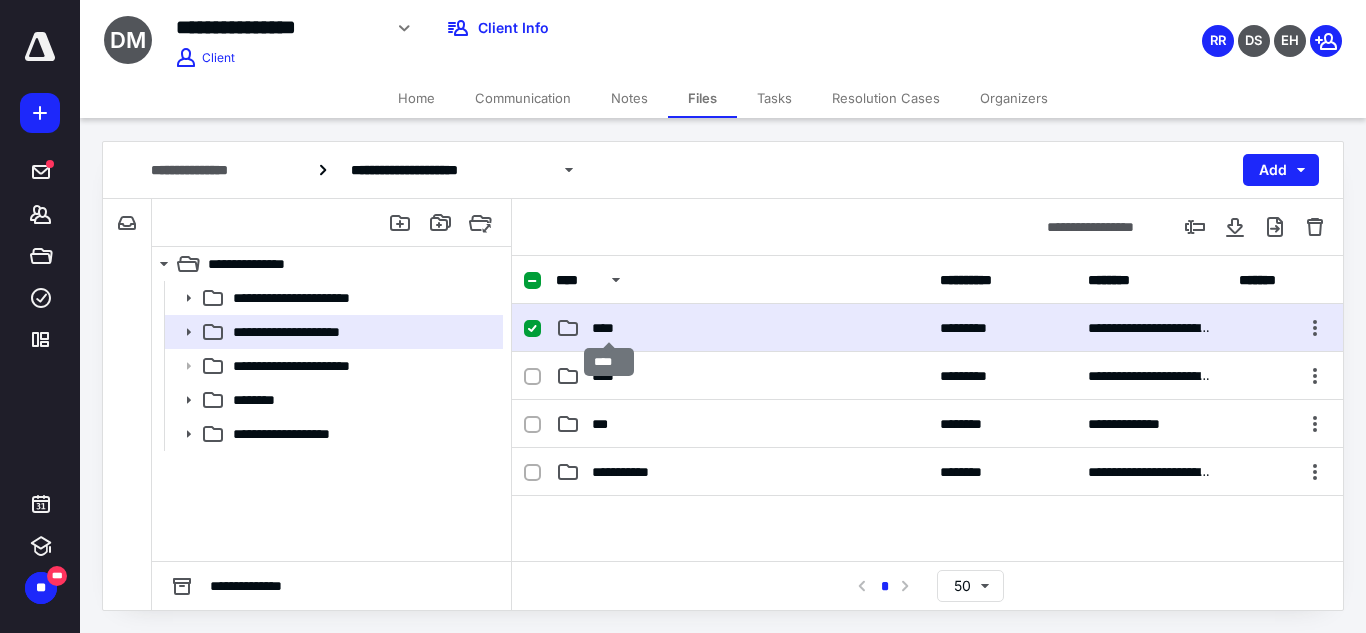 click on "****" at bounding box center (609, 328) 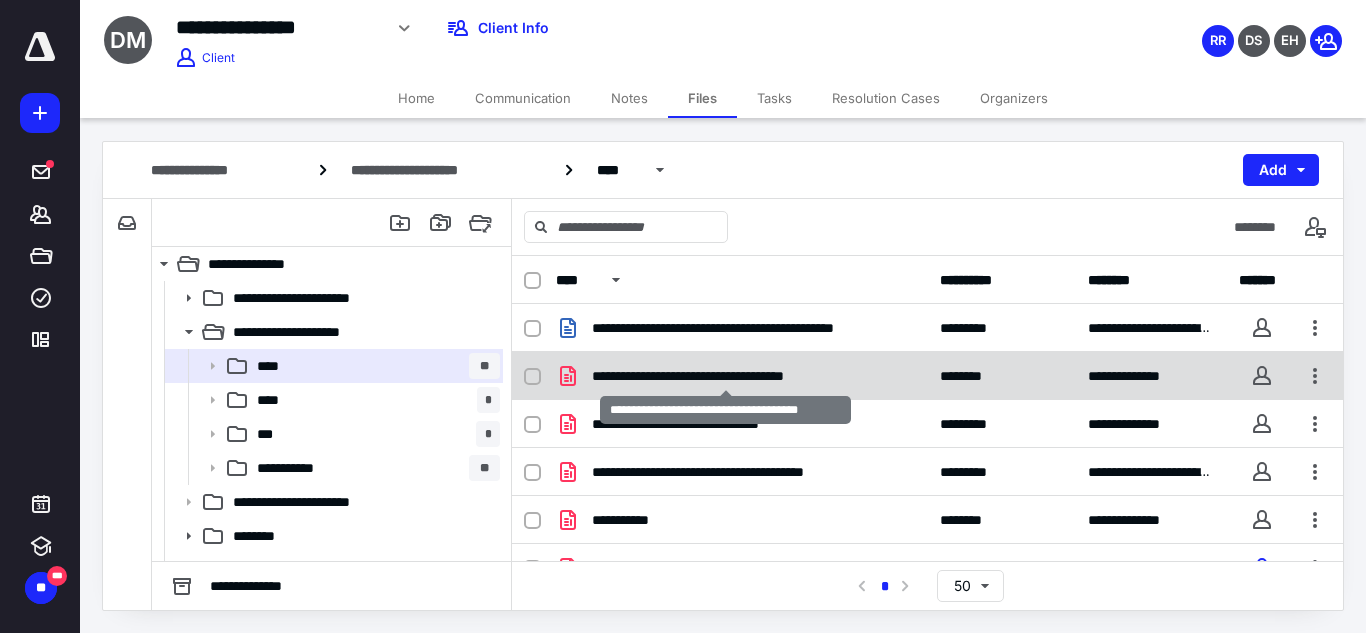 click on "**********" at bounding box center [725, 376] 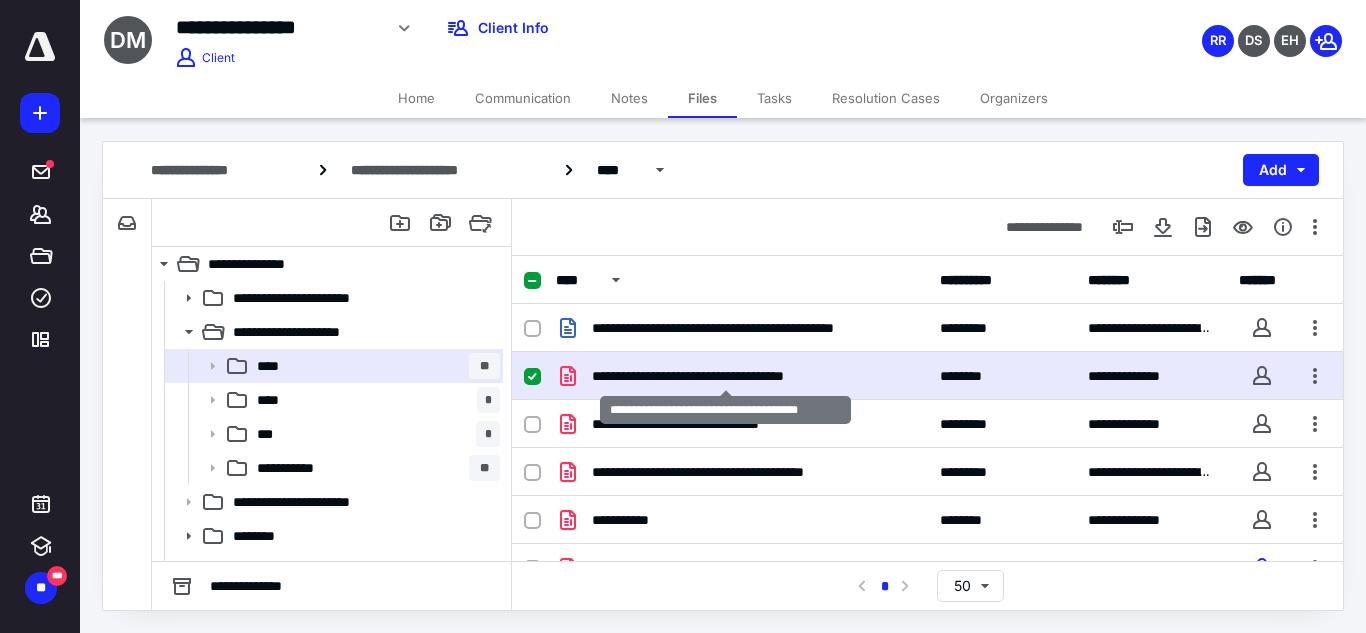 click on "**********" at bounding box center (725, 376) 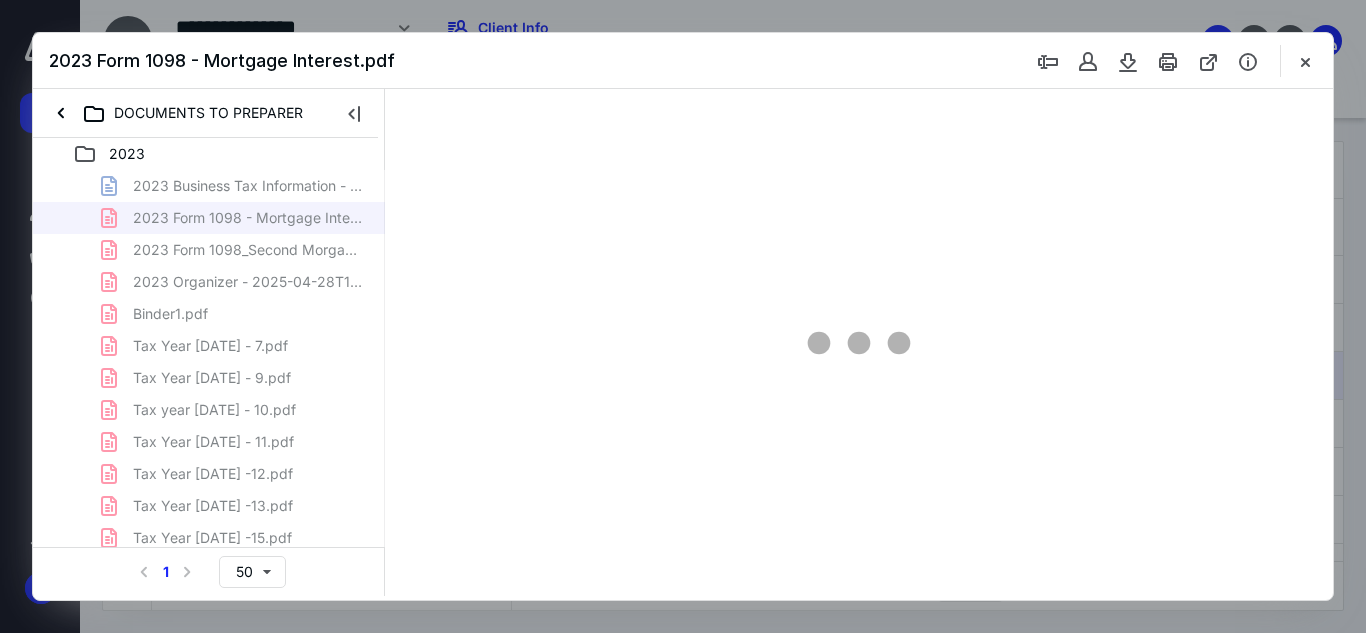 scroll, scrollTop: 0, scrollLeft: 0, axis: both 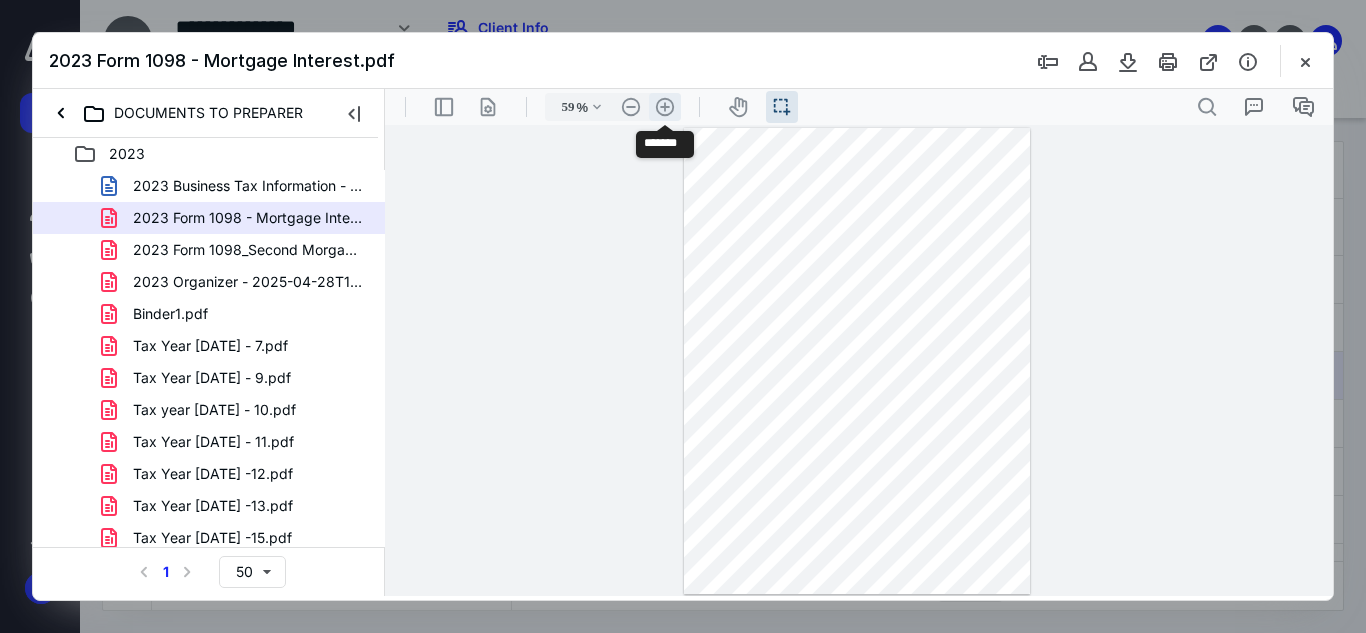 click on ".cls-1{fill:#abb0c4;} icon - header - zoom - in - line" at bounding box center (665, 107) 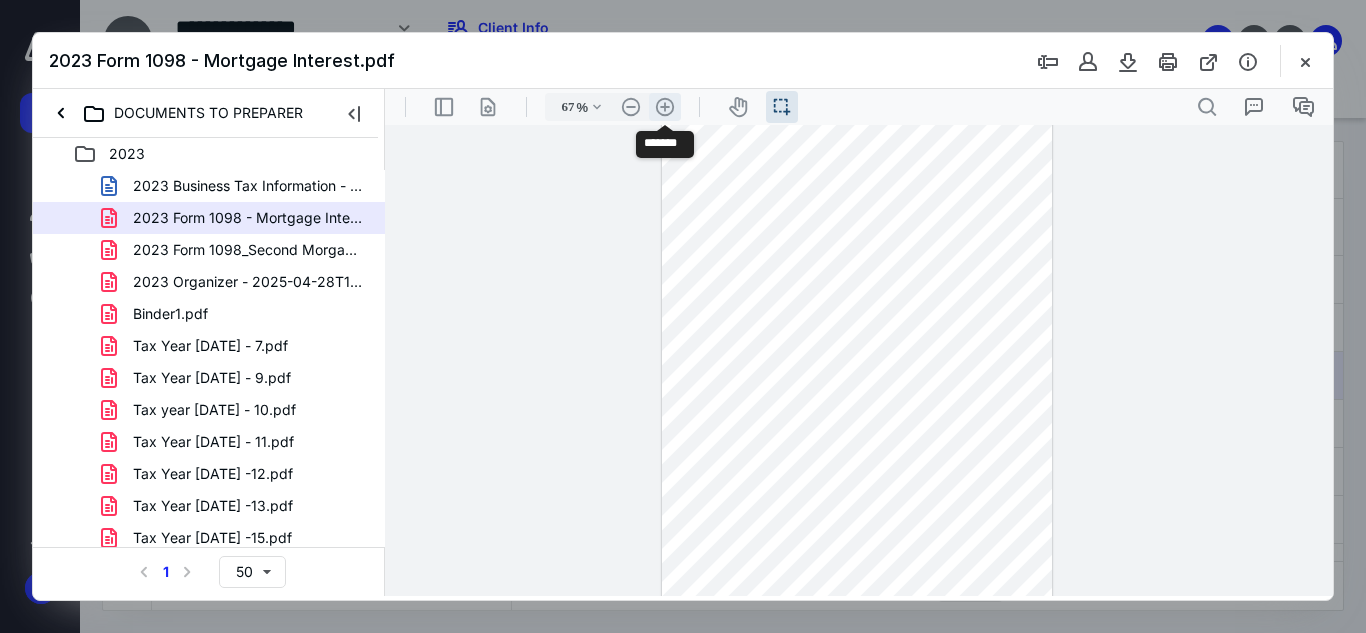 click on ".cls-1{fill:#abb0c4;} icon - header - zoom - in - line" at bounding box center (665, 107) 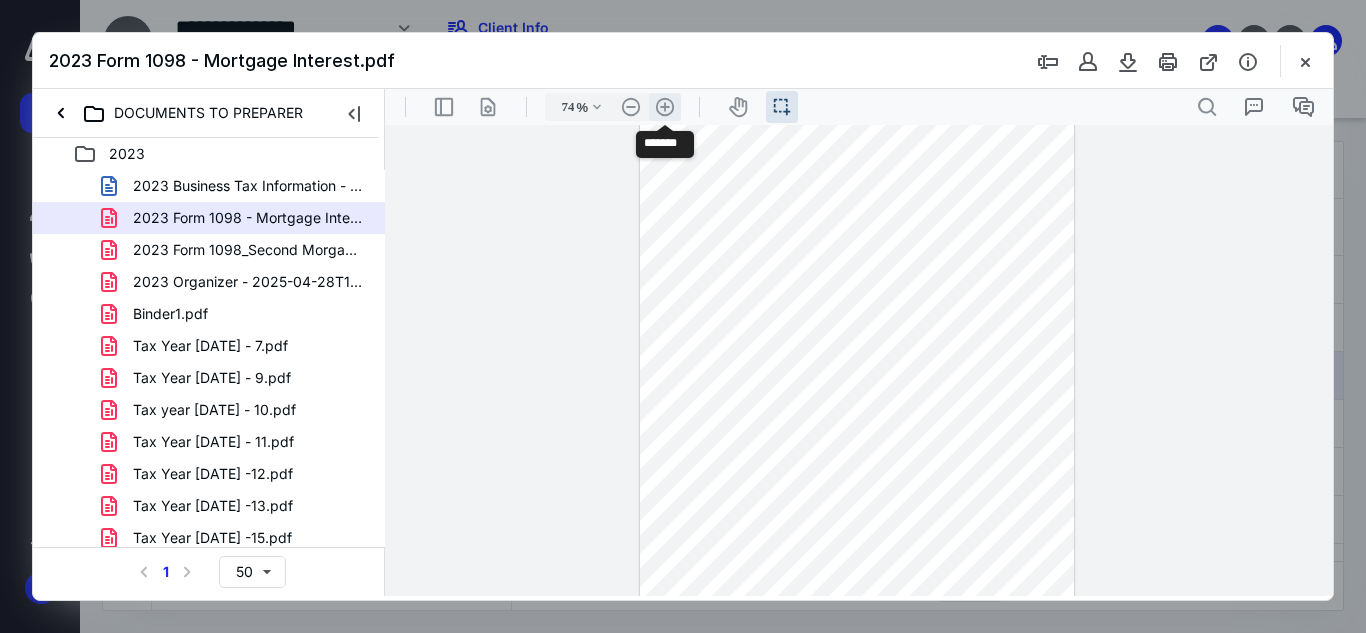 click on ".cls-1{fill:#abb0c4;} icon - header - zoom - in - line" at bounding box center [665, 107] 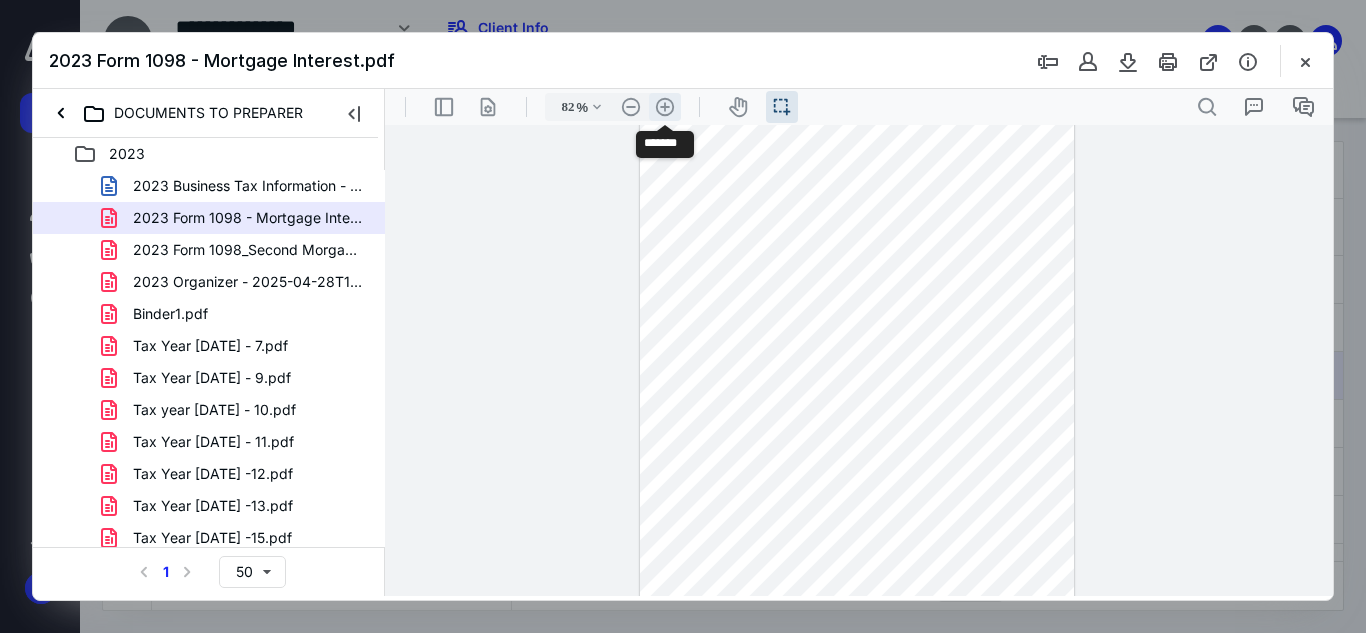 click on ".cls-1{fill:#abb0c4;} icon - header - zoom - in - line" at bounding box center [665, 107] 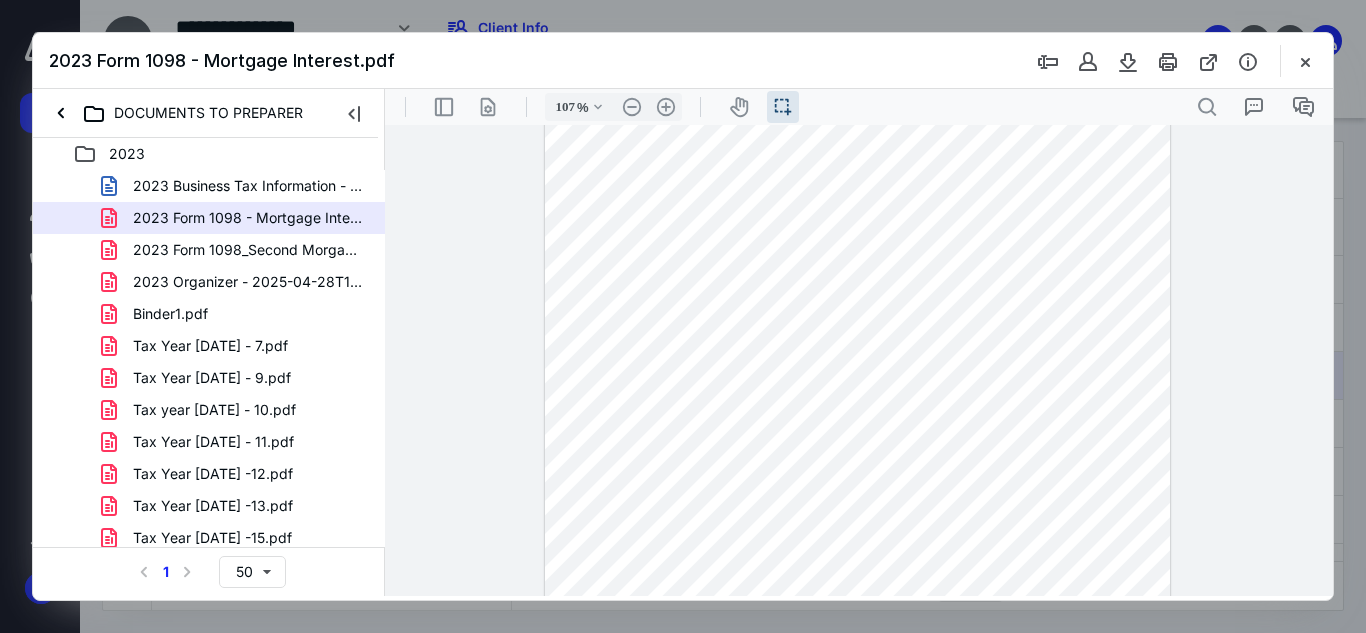 scroll, scrollTop: 379, scrollLeft: 0, axis: vertical 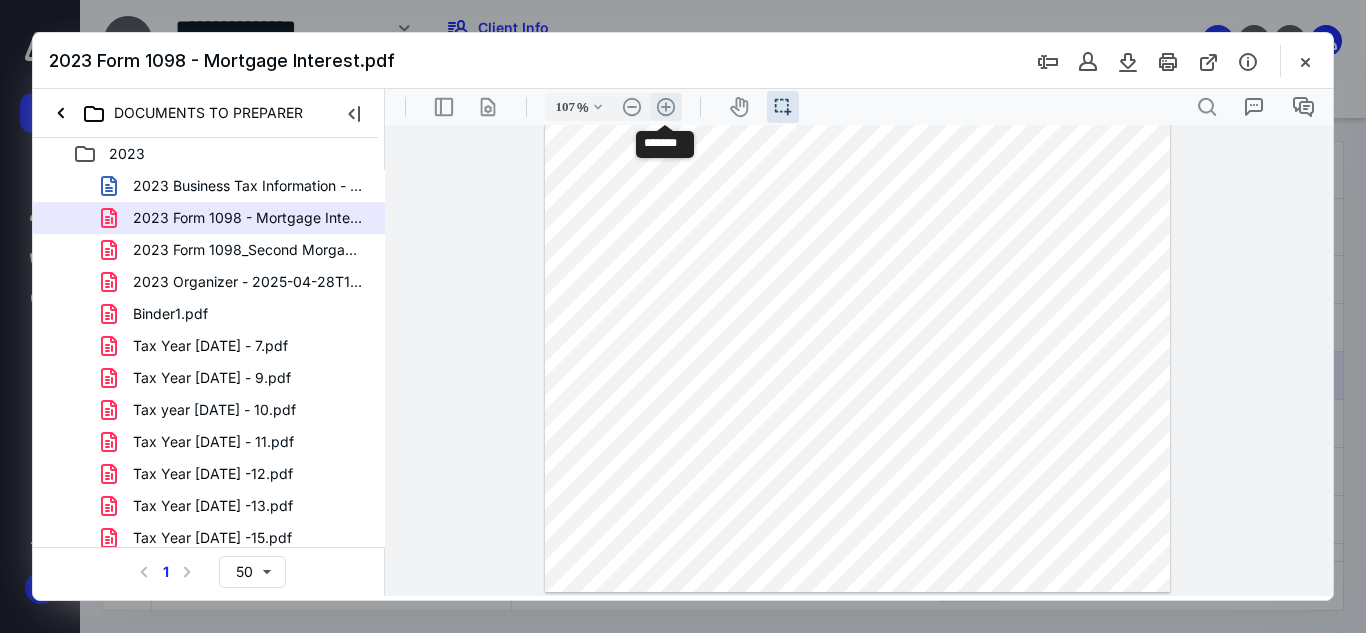 click on ".cls-1{fill:#abb0c4;} icon - header - zoom - in - line" at bounding box center [666, 107] 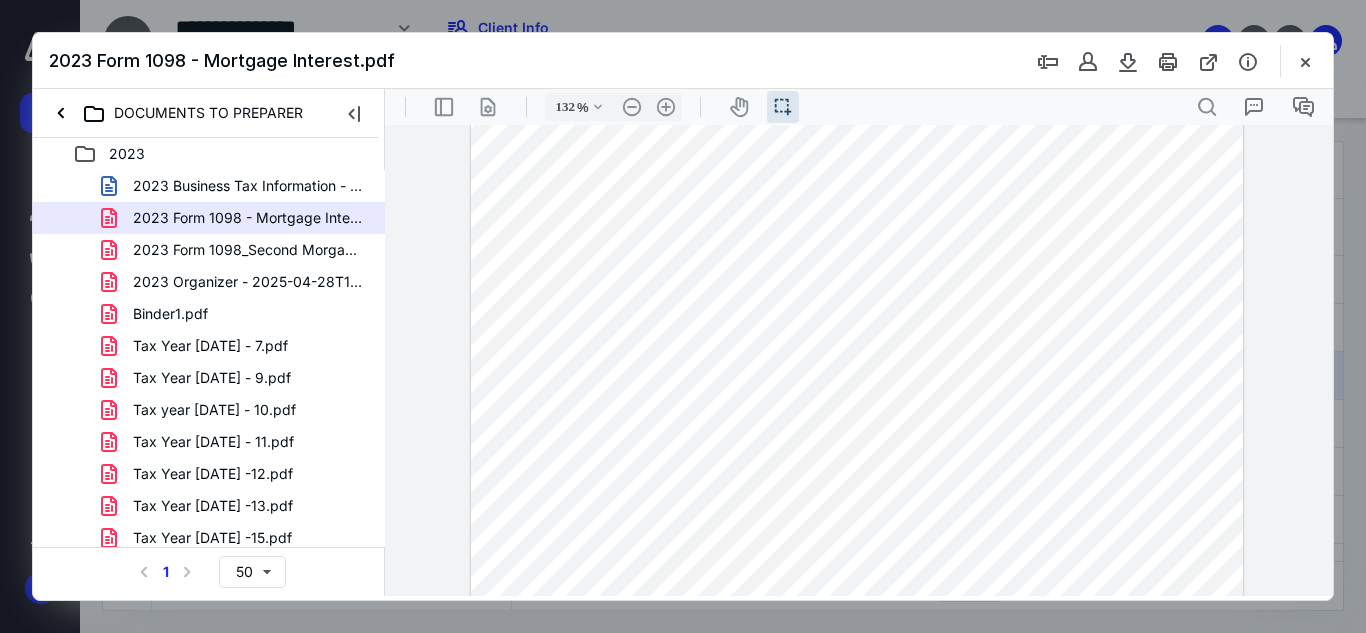 scroll, scrollTop: 579, scrollLeft: 0, axis: vertical 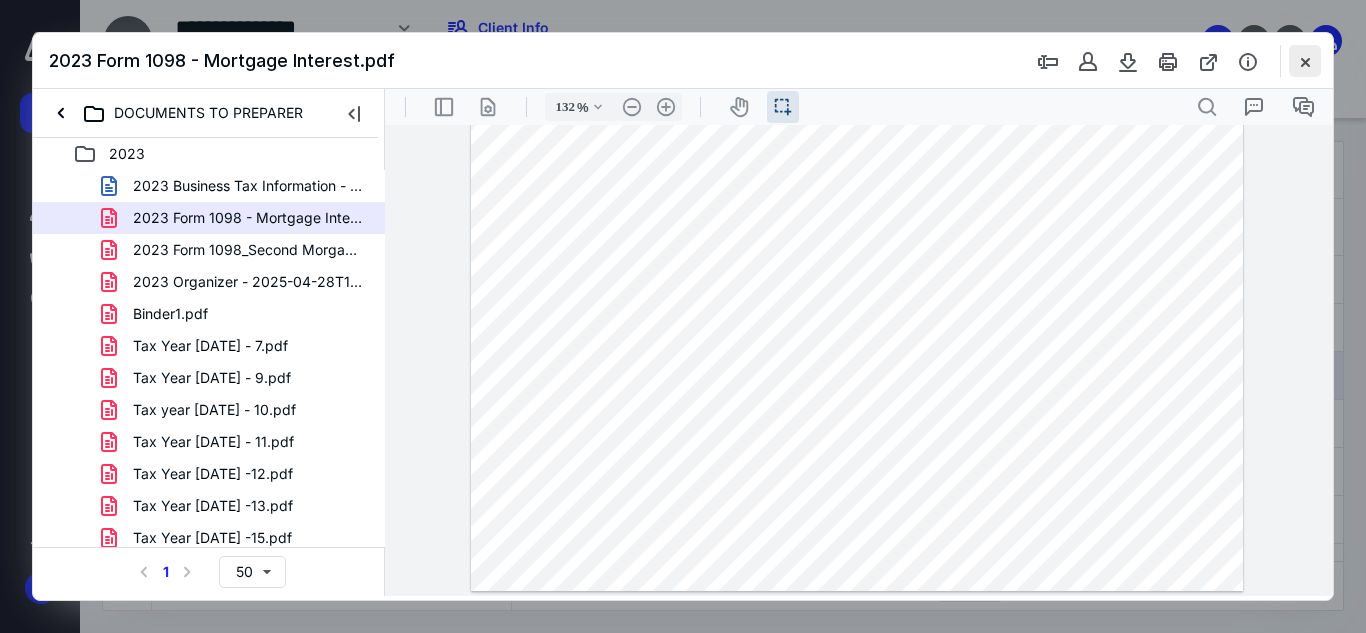 click at bounding box center [1305, 61] 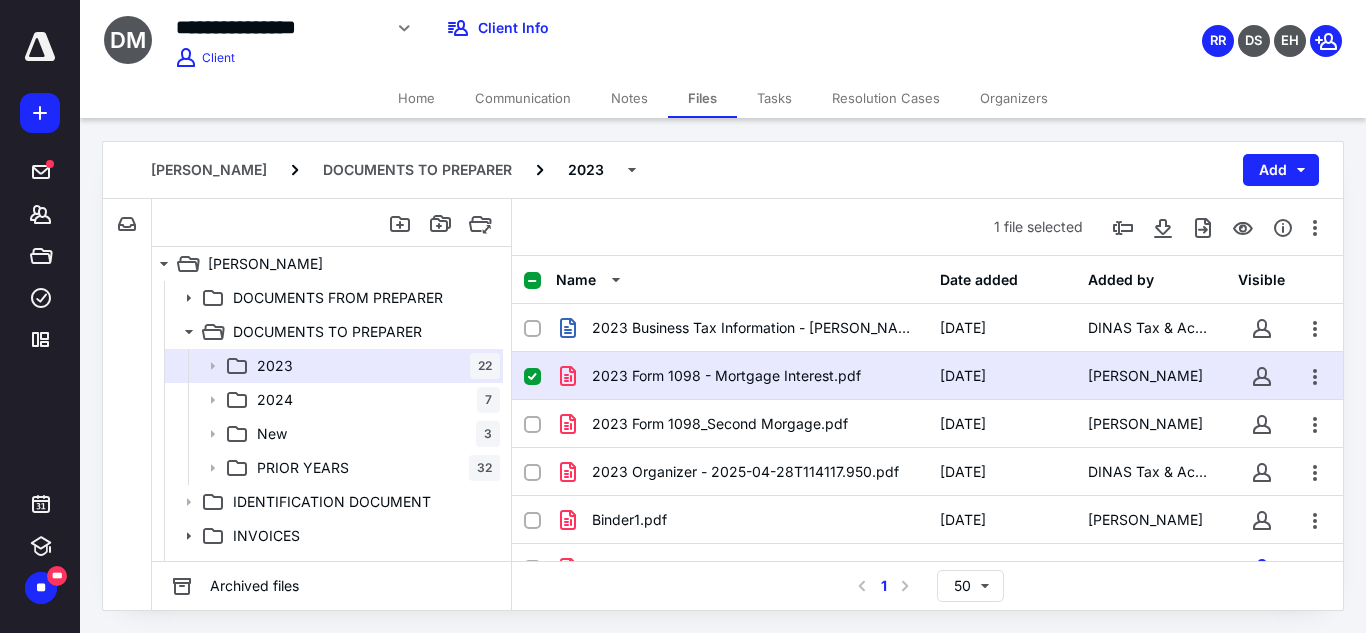 click on "2023 Form 1098 - Mortgage Interest.pdf" at bounding box center (726, 376) 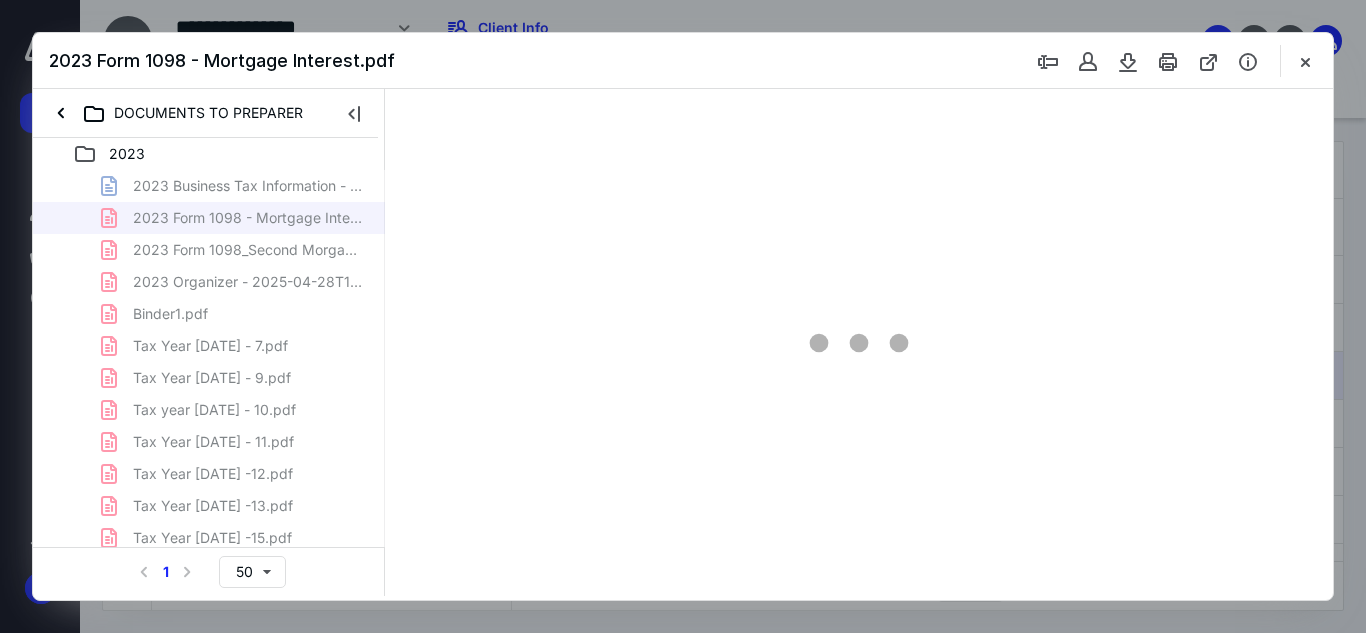 scroll, scrollTop: 0, scrollLeft: 0, axis: both 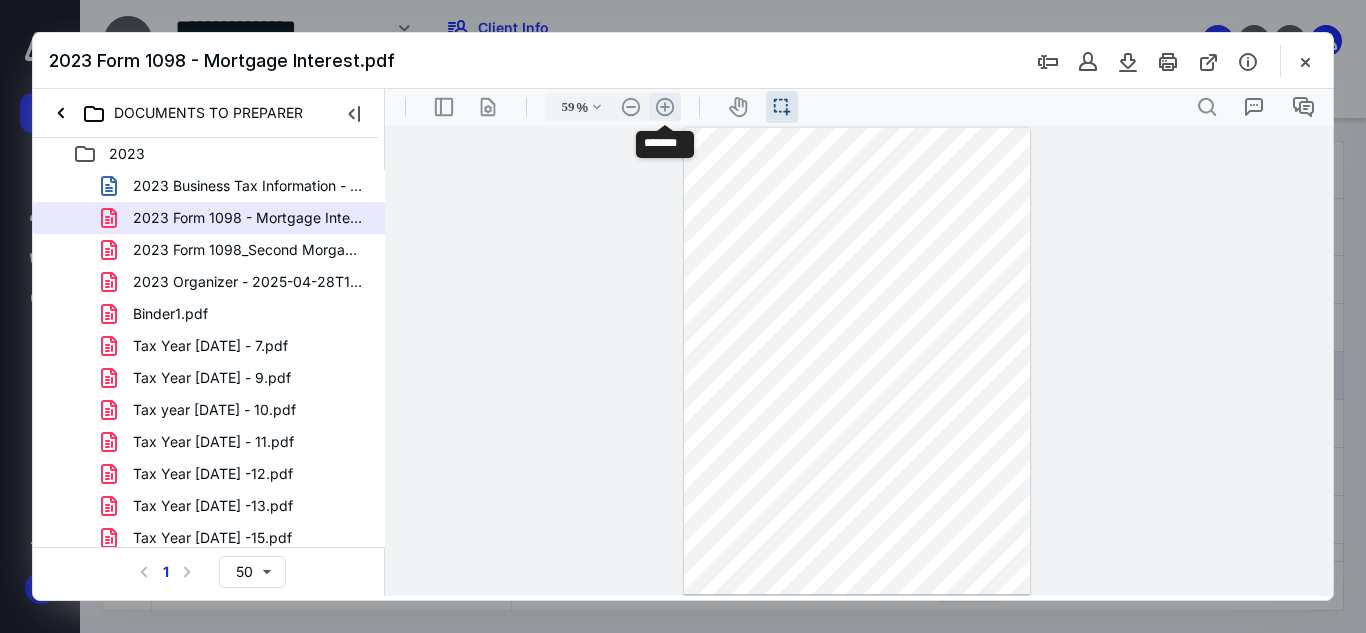 click on ".cls-1{fill:#abb0c4;} icon - header - zoom - in - line" at bounding box center (665, 107) 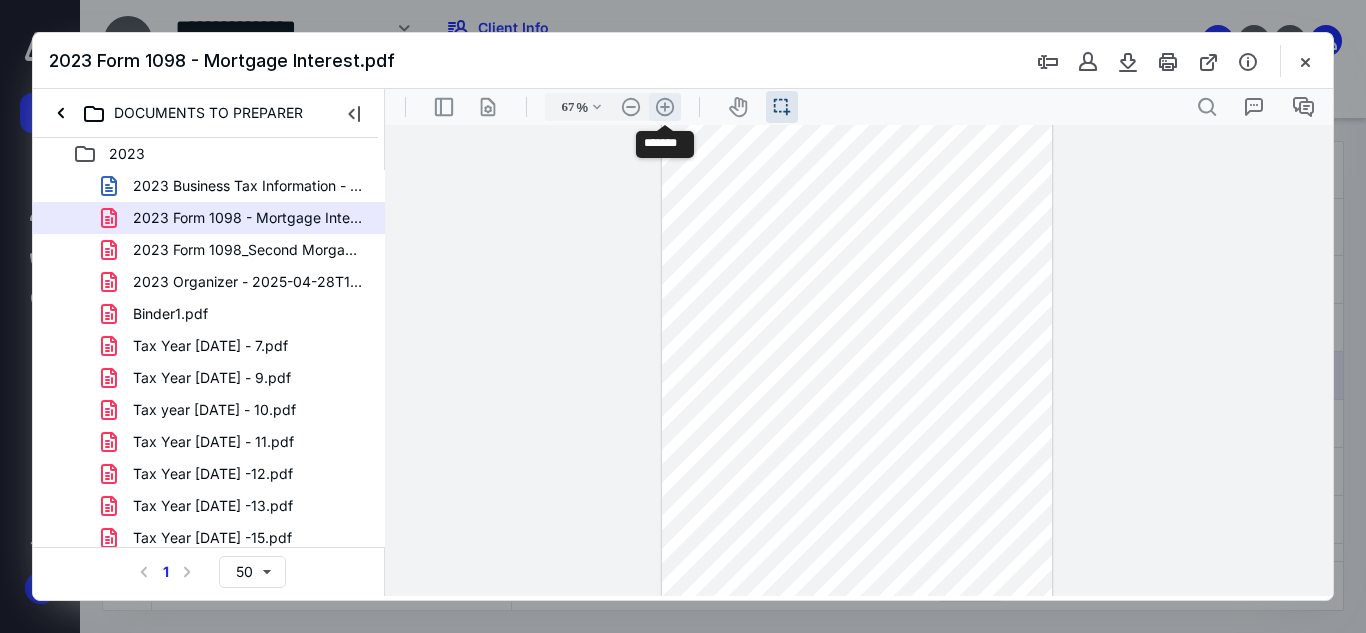 click on ".cls-1{fill:#abb0c4;} icon - header - zoom - in - line" at bounding box center (665, 107) 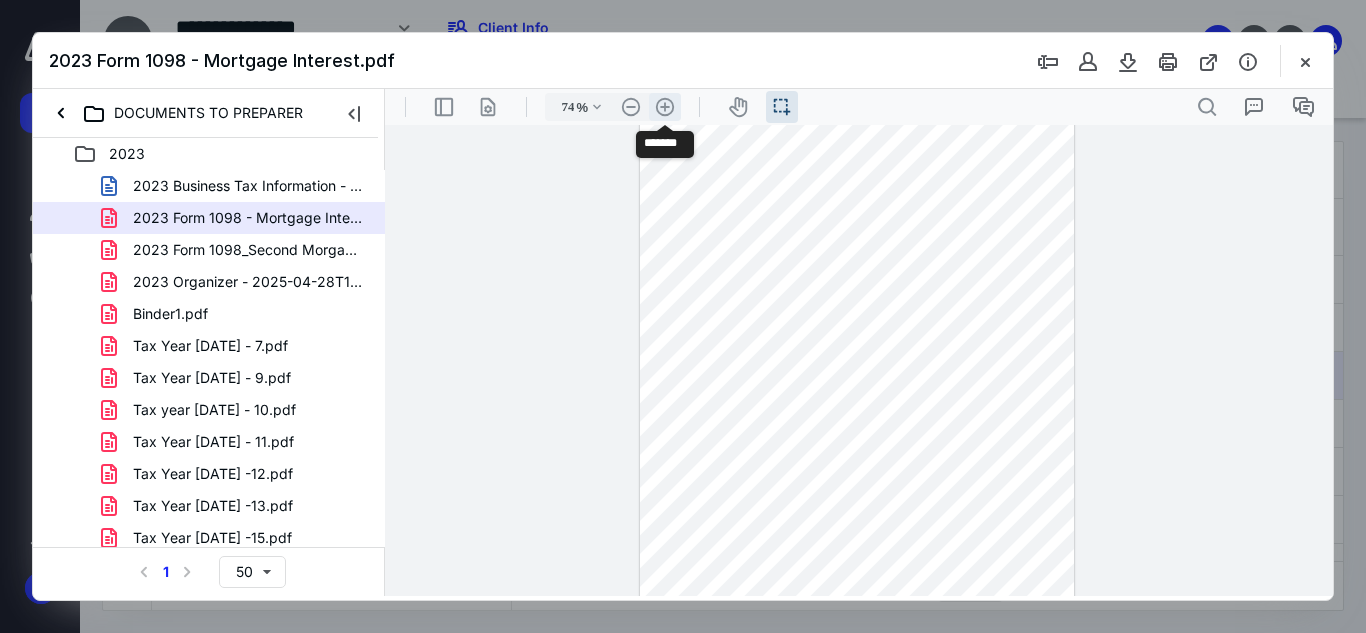 click on ".cls-1{fill:#abb0c4;} icon - header - zoom - in - line" at bounding box center (665, 107) 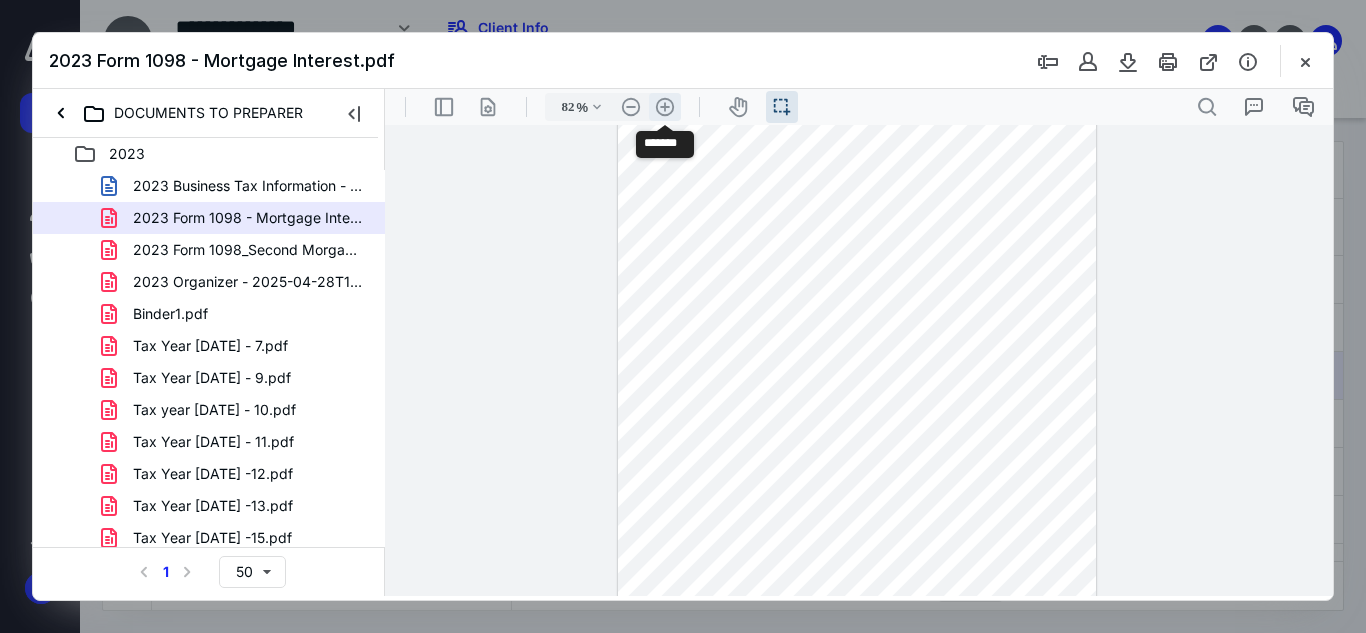 click on ".cls-1{fill:#abb0c4;} icon - header - zoom - in - line" at bounding box center (665, 107) 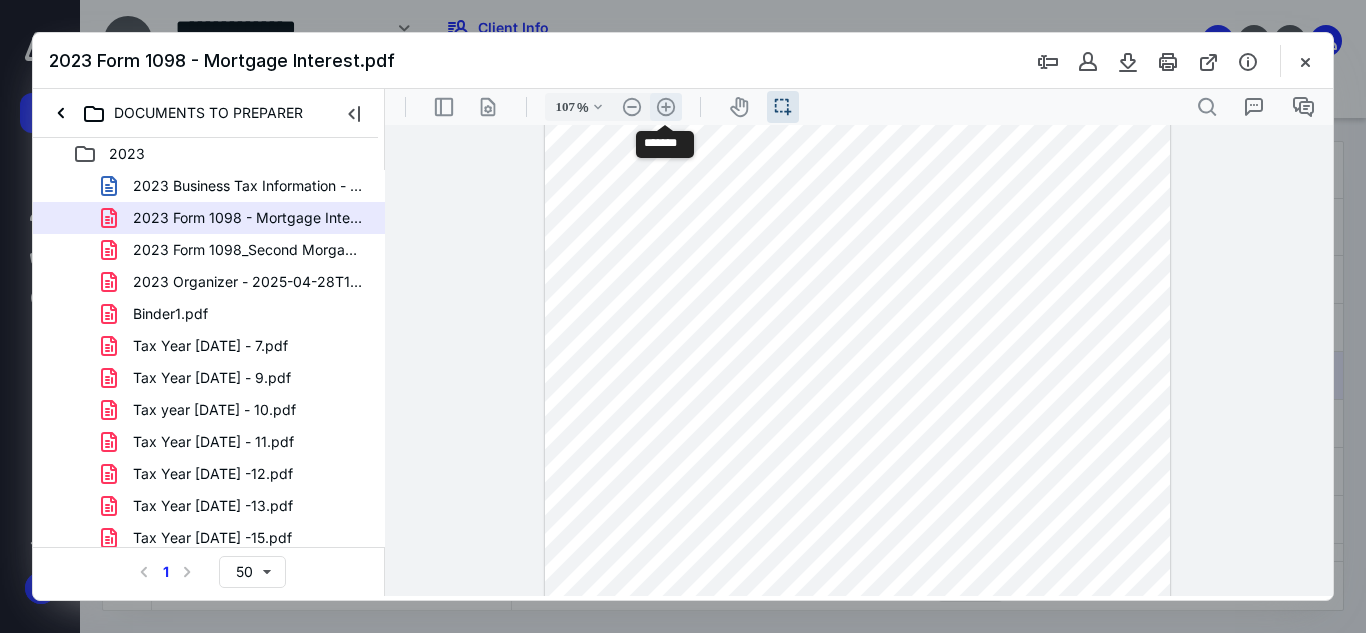 click on ".cls-1{fill:#abb0c4;} icon - header - zoom - in - line" at bounding box center (666, 107) 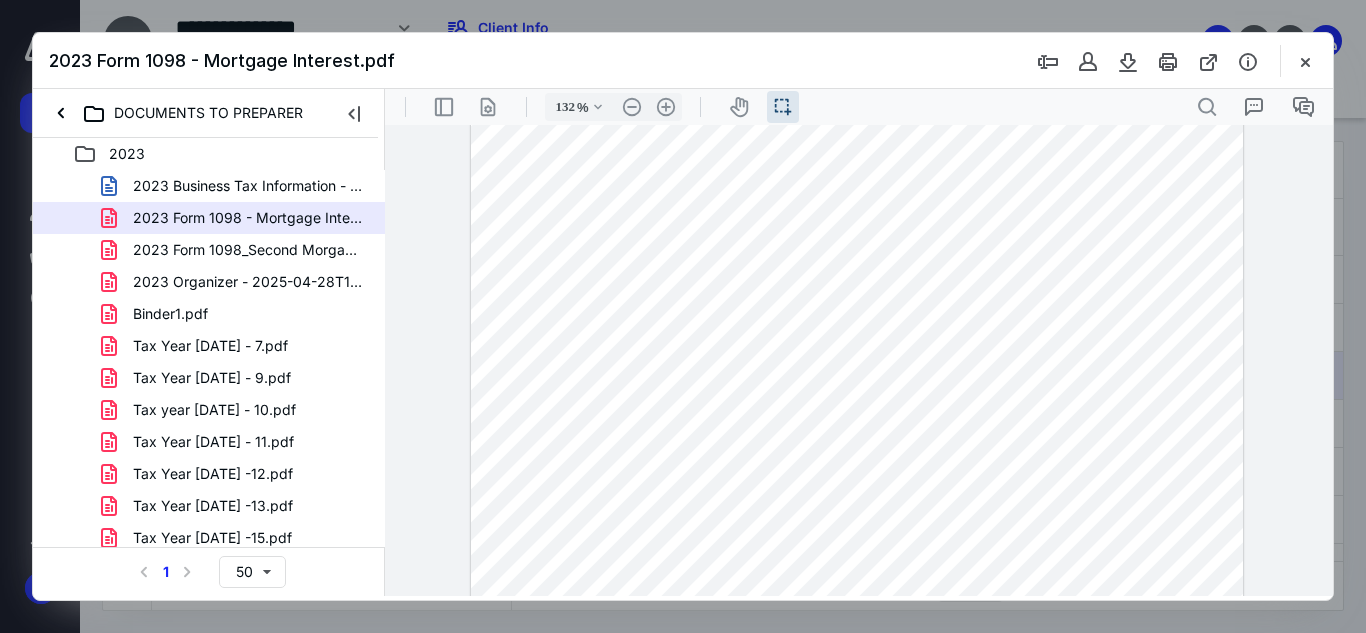 scroll, scrollTop: 579, scrollLeft: 0, axis: vertical 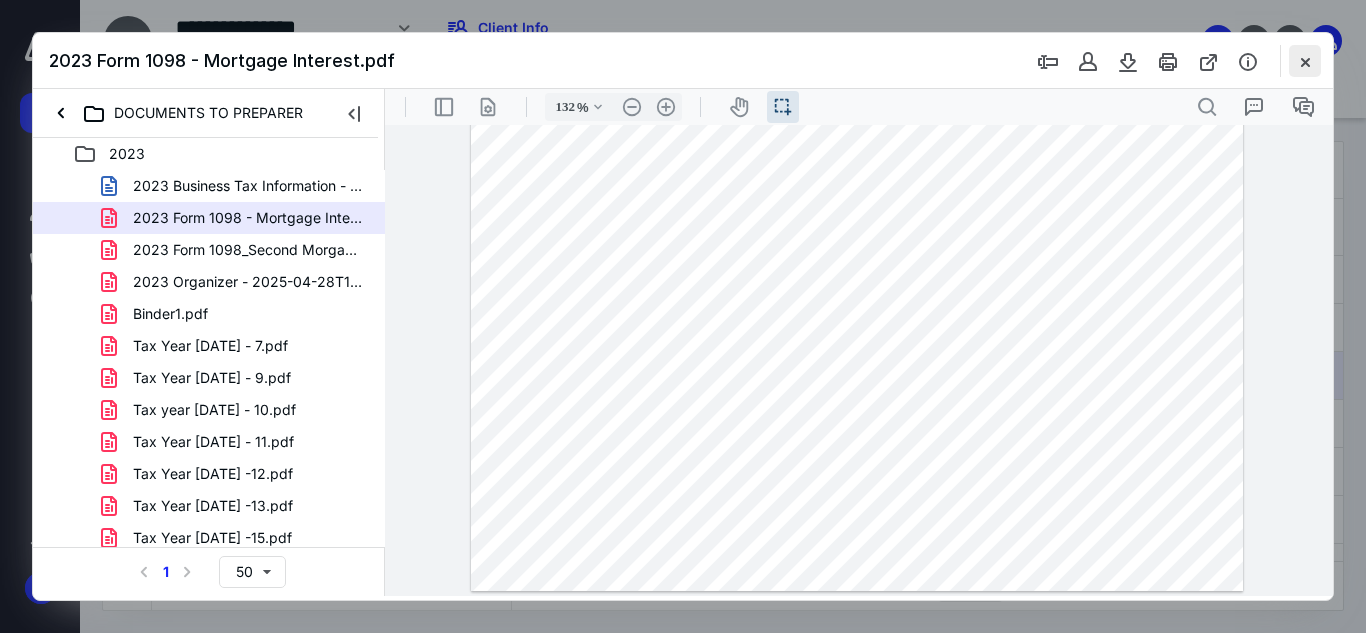 click at bounding box center (1305, 61) 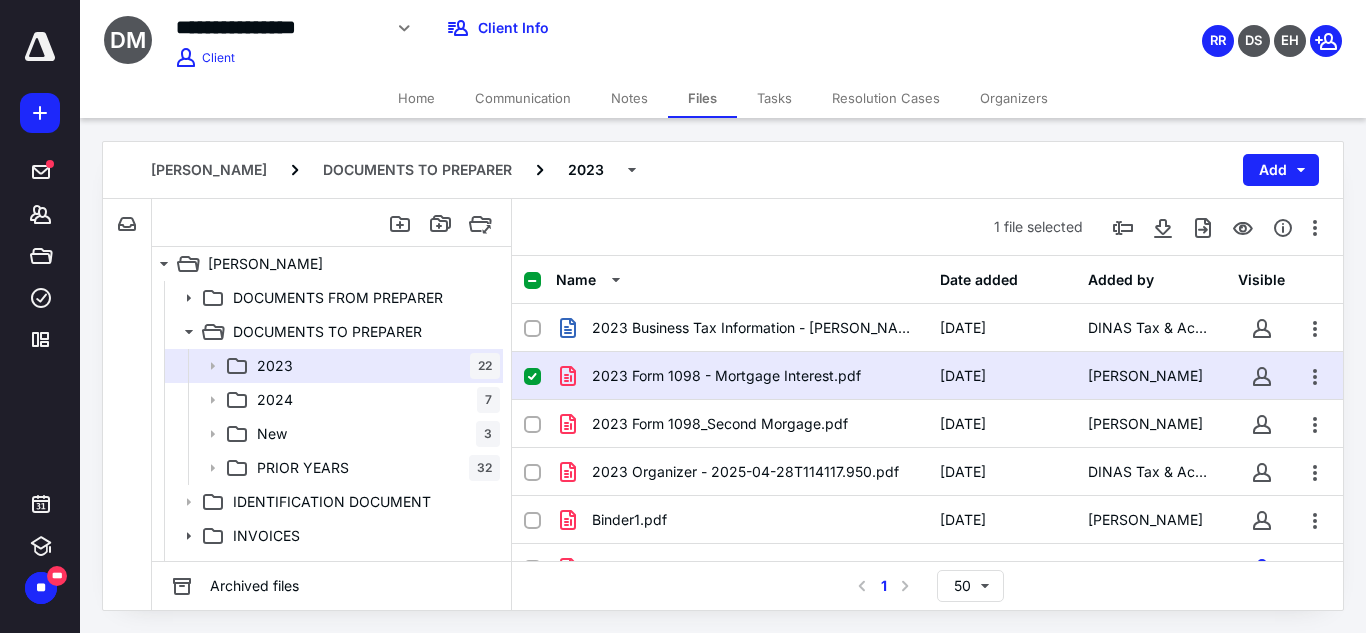 click on "Files" at bounding box center (702, 98) 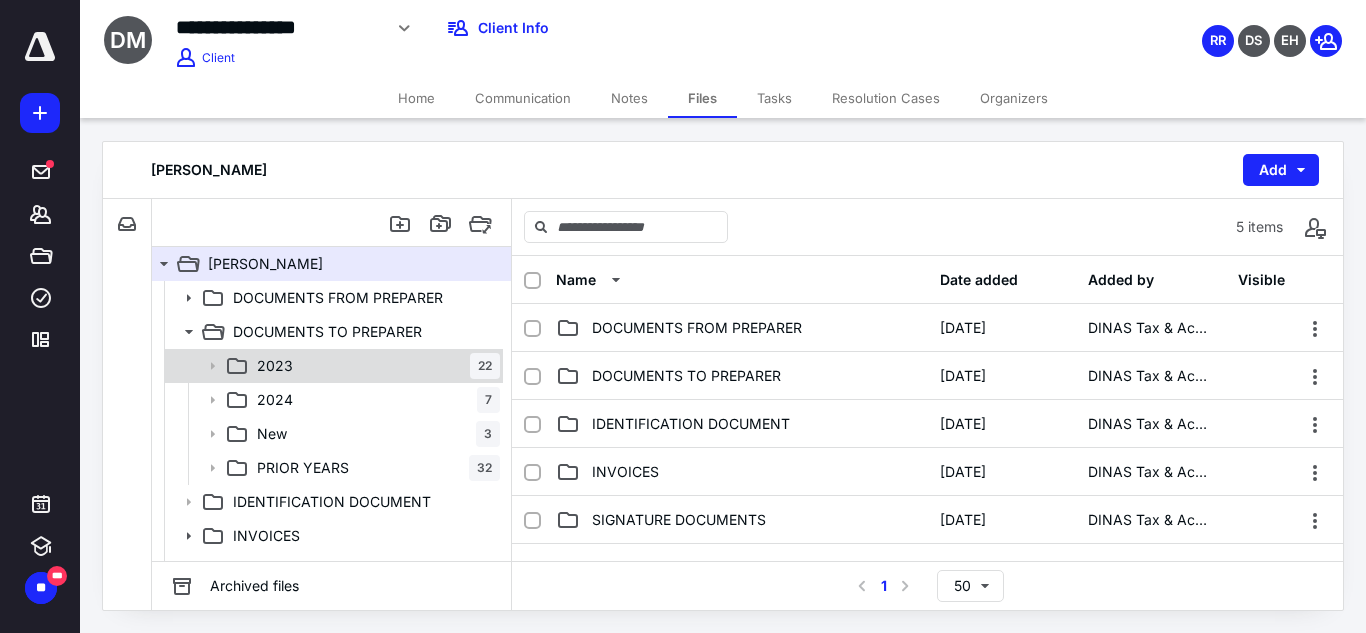 click on "2023 22" at bounding box center [374, 366] 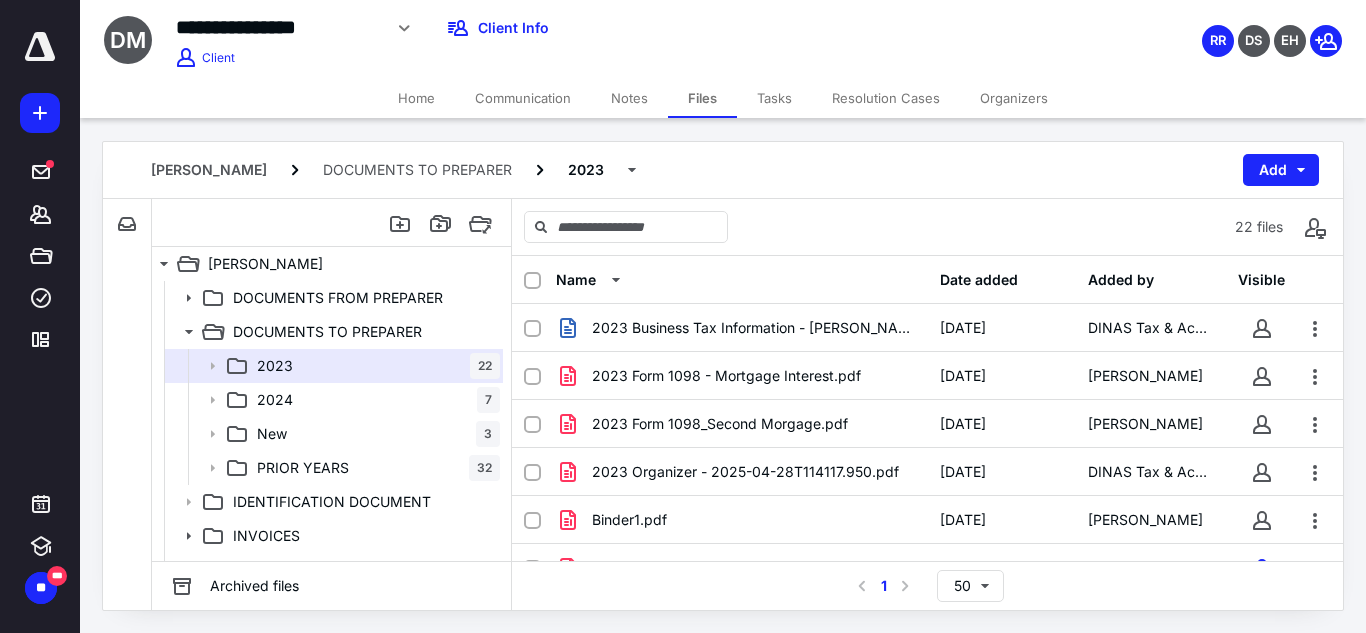 click on "Home" at bounding box center (416, 98) 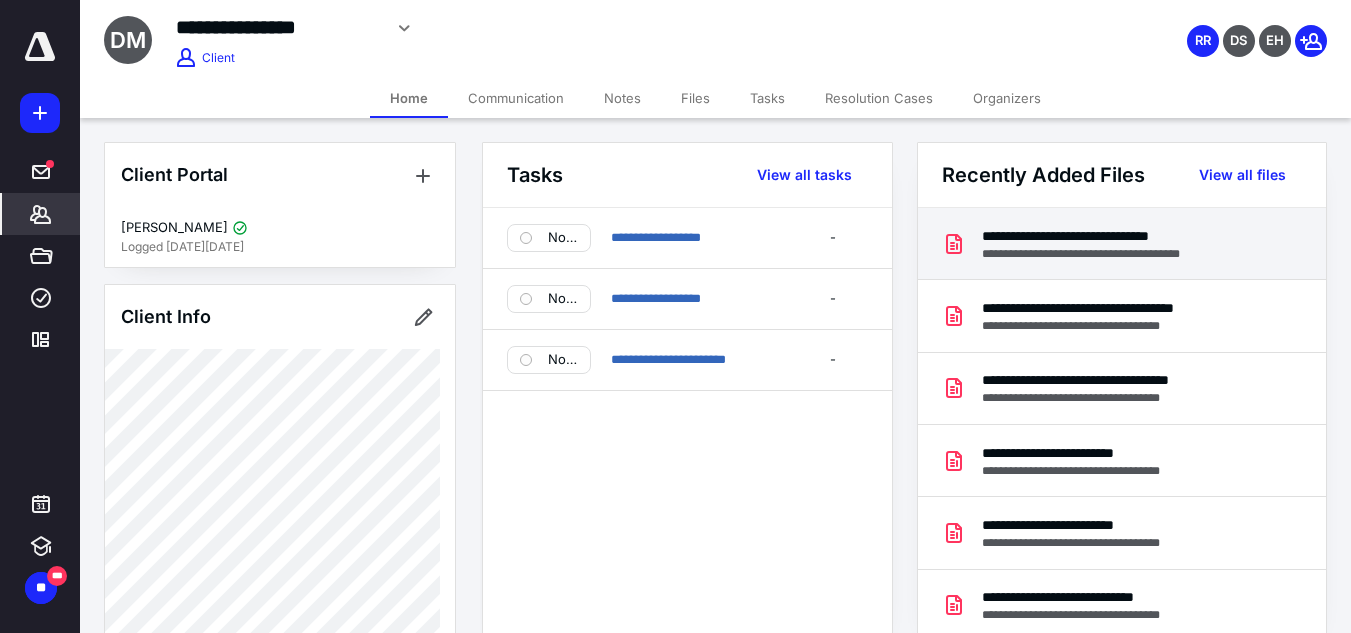 click on "**********" at bounding box center (1109, 254) 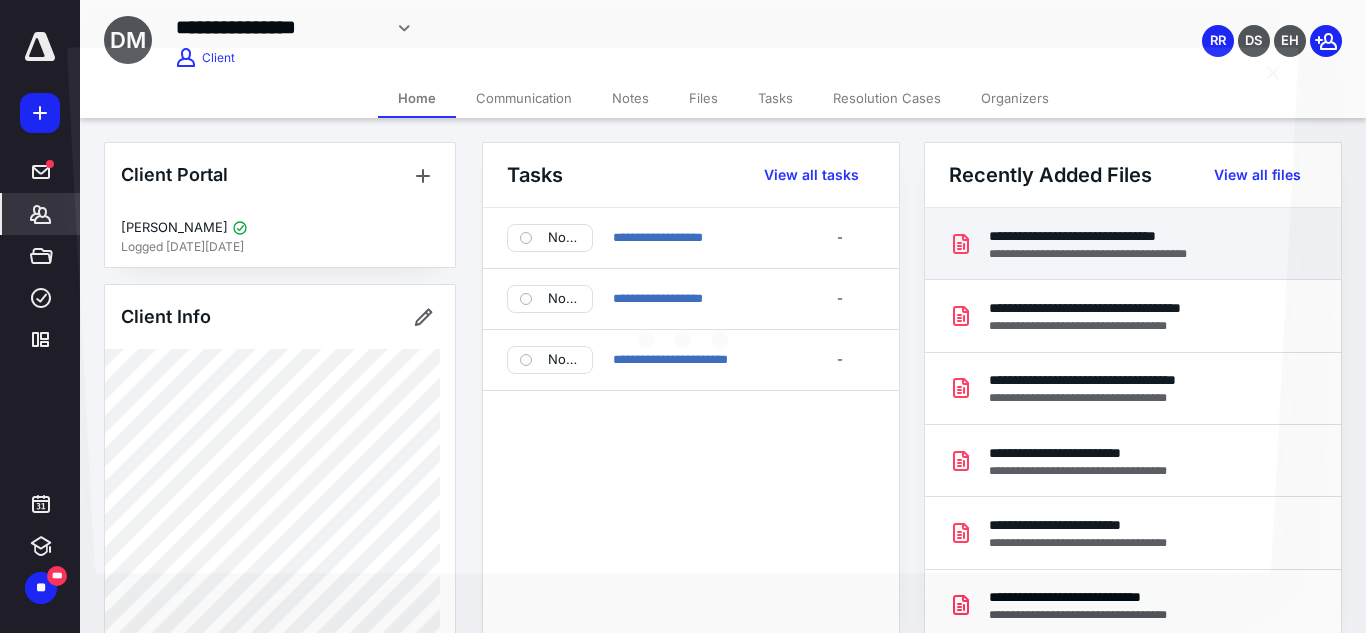 click at bounding box center (683, 334) 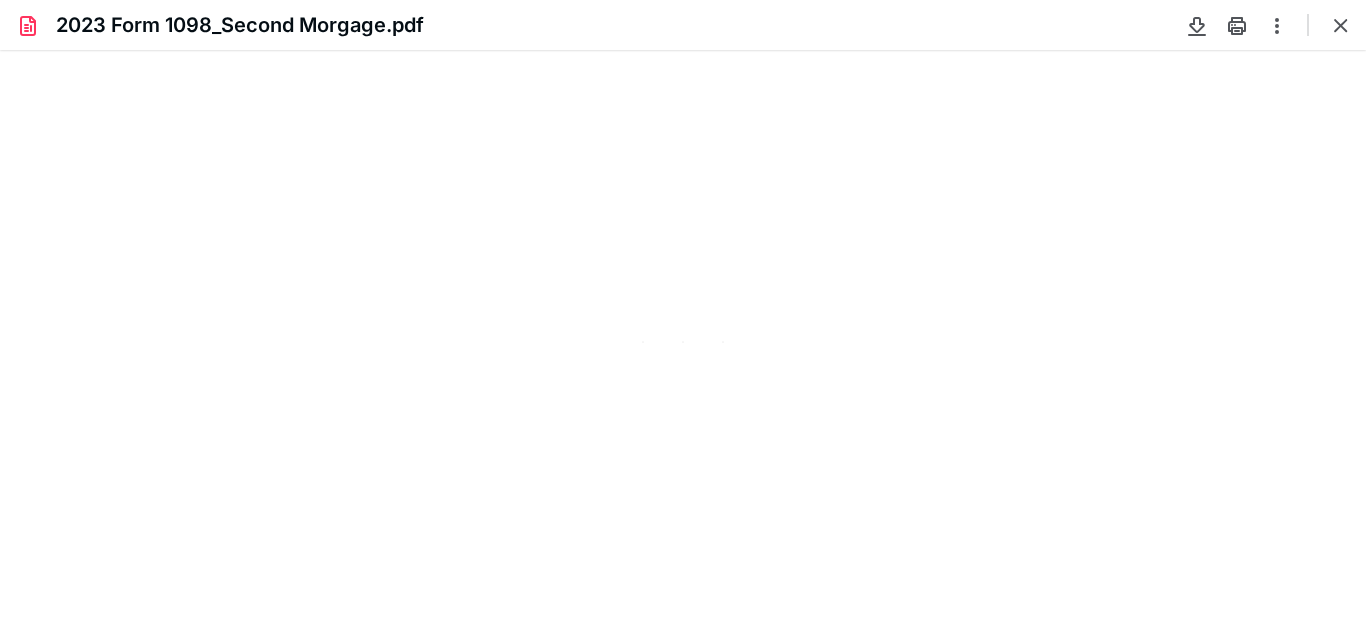 scroll, scrollTop: 0, scrollLeft: 0, axis: both 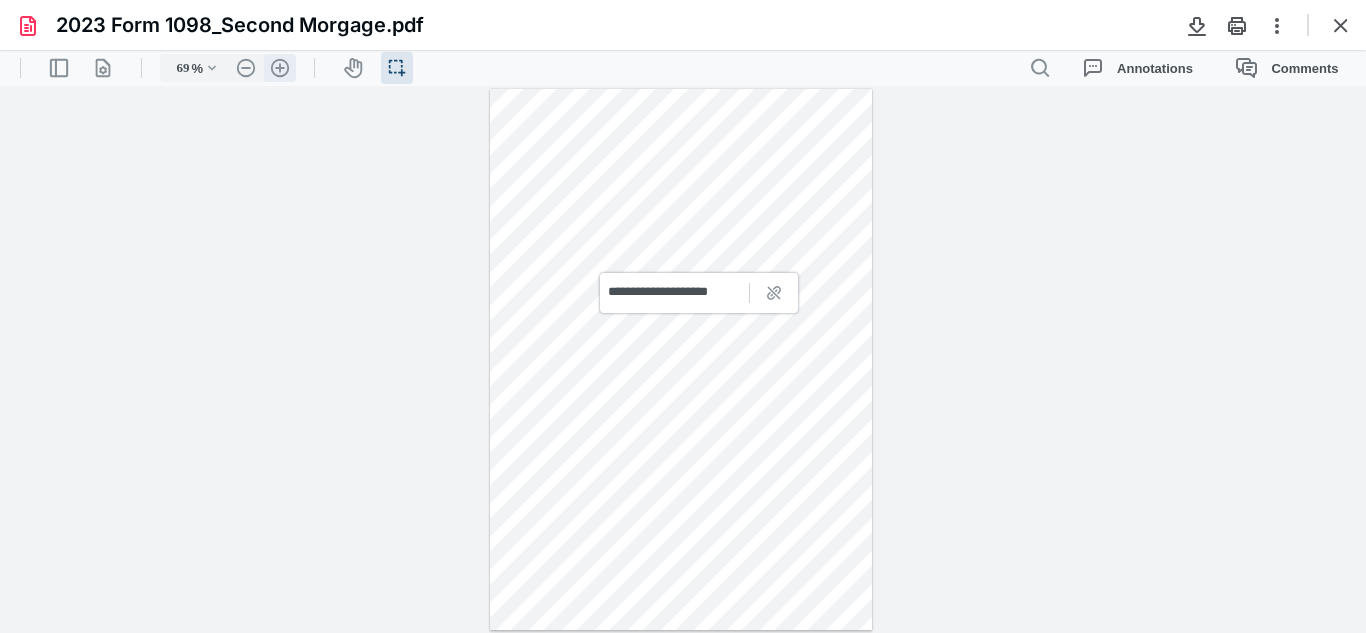 click on ".cls-1{fill:#abb0c4;} icon - header - zoom - in - line" at bounding box center (280, 68) 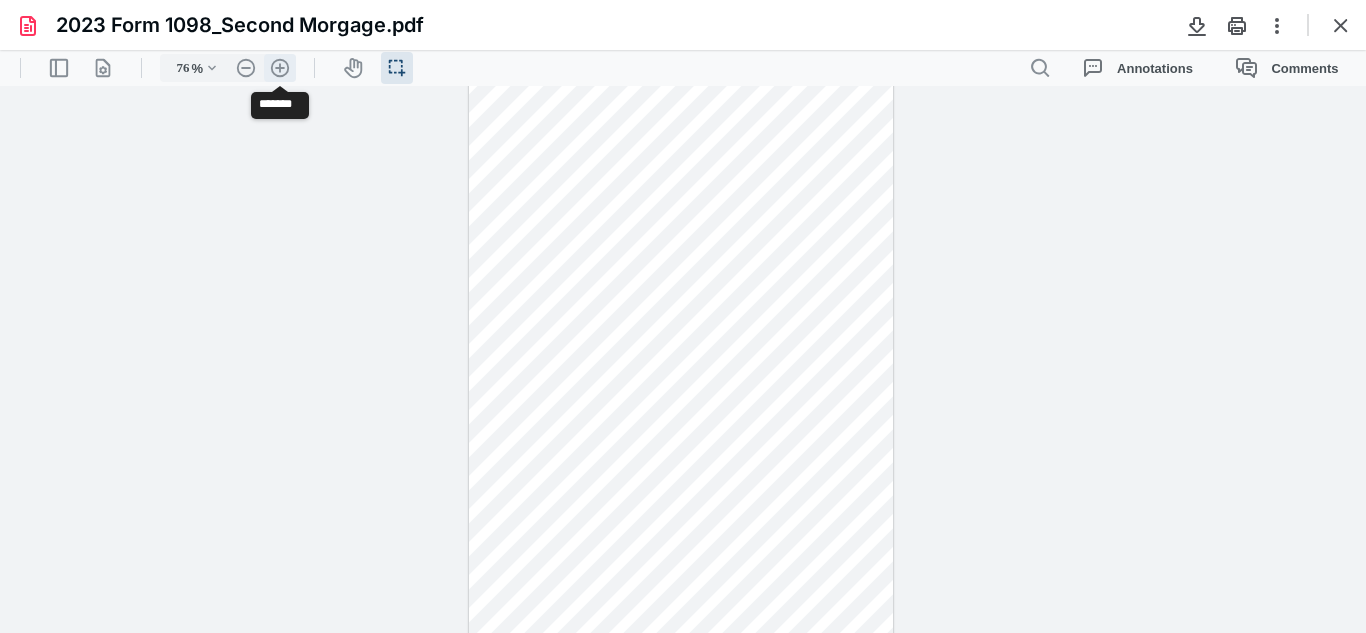 click on ".cls-1{fill:#abb0c4;} icon - header - zoom - in - line" at bounding box center (280, 68) 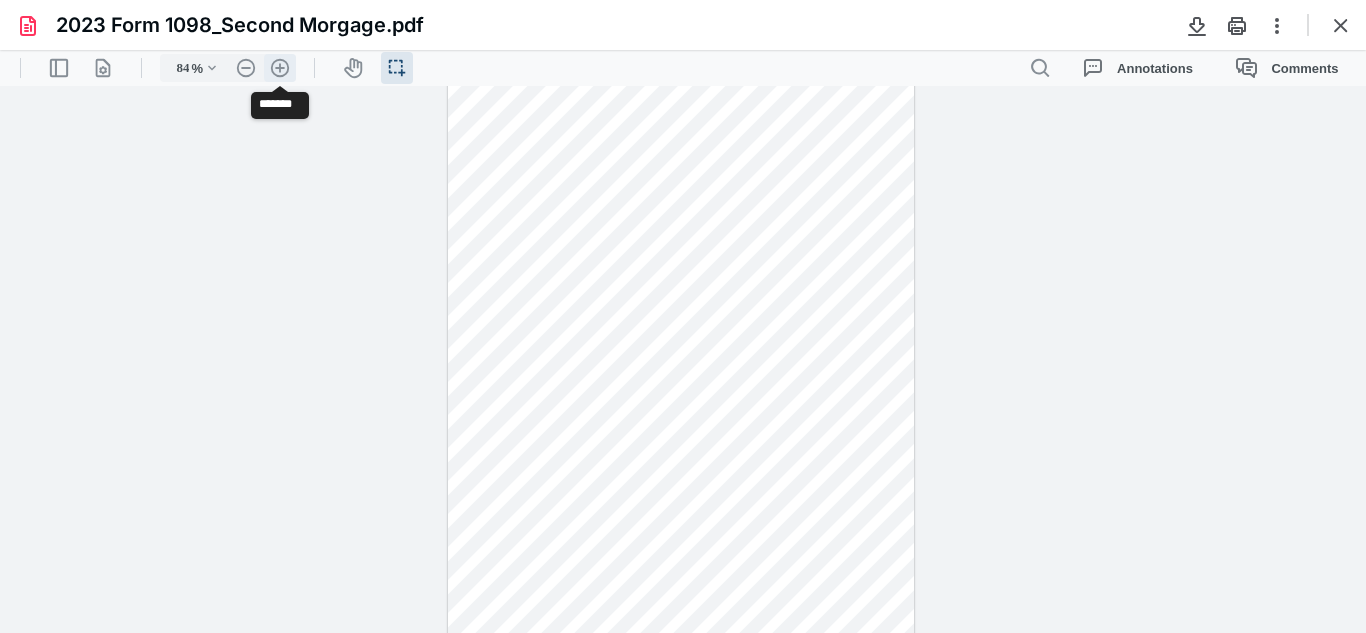 click on ".cls-1{fill:#abb0c4;} icon - header - zoom - in - line" at bounding box center [280, 68] 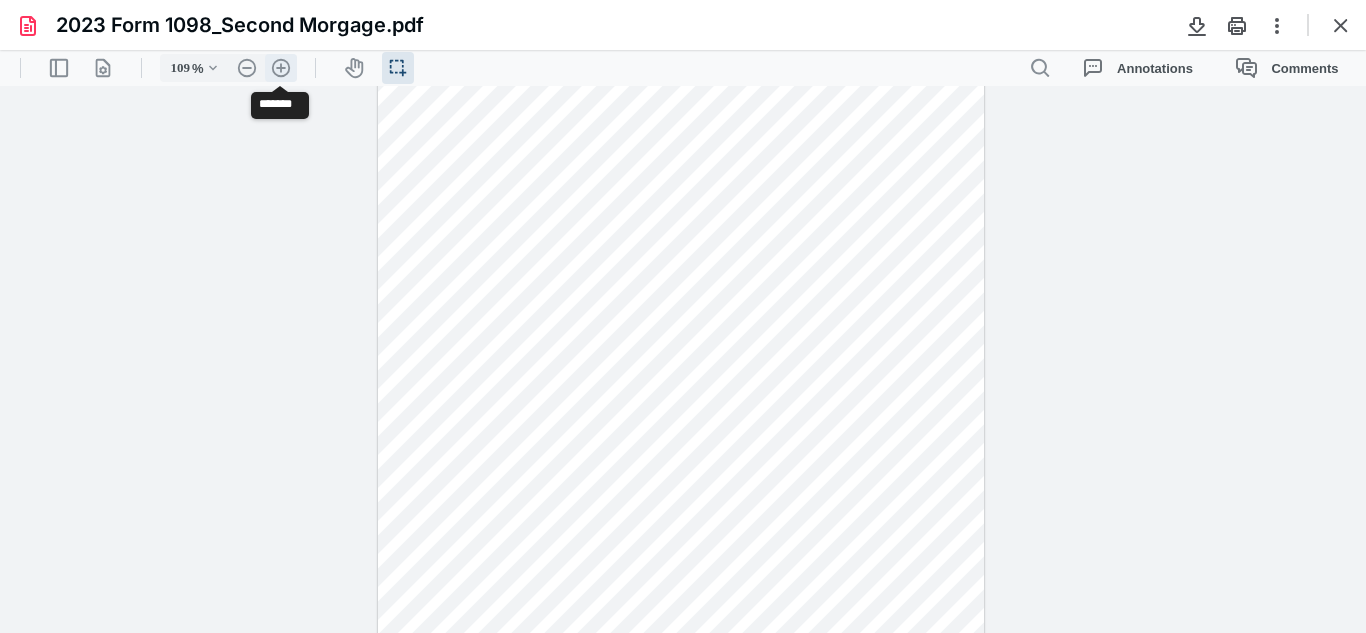 click on ".cls-1{fill:#abb0c4;} icon - header - zoom - in - line" at bounding box center (281, 68) 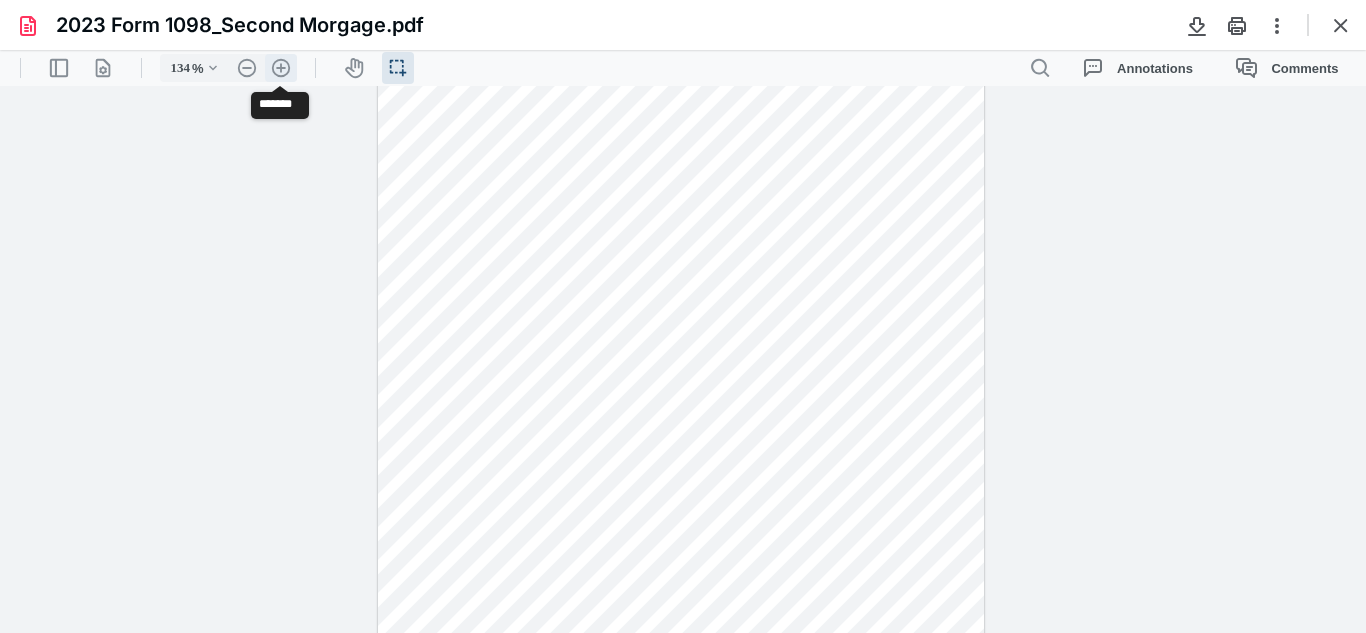 click on ".cls-1{fill:#abb0c4;} icon - header - zoom - in - line" at bounding box center (281, 68) 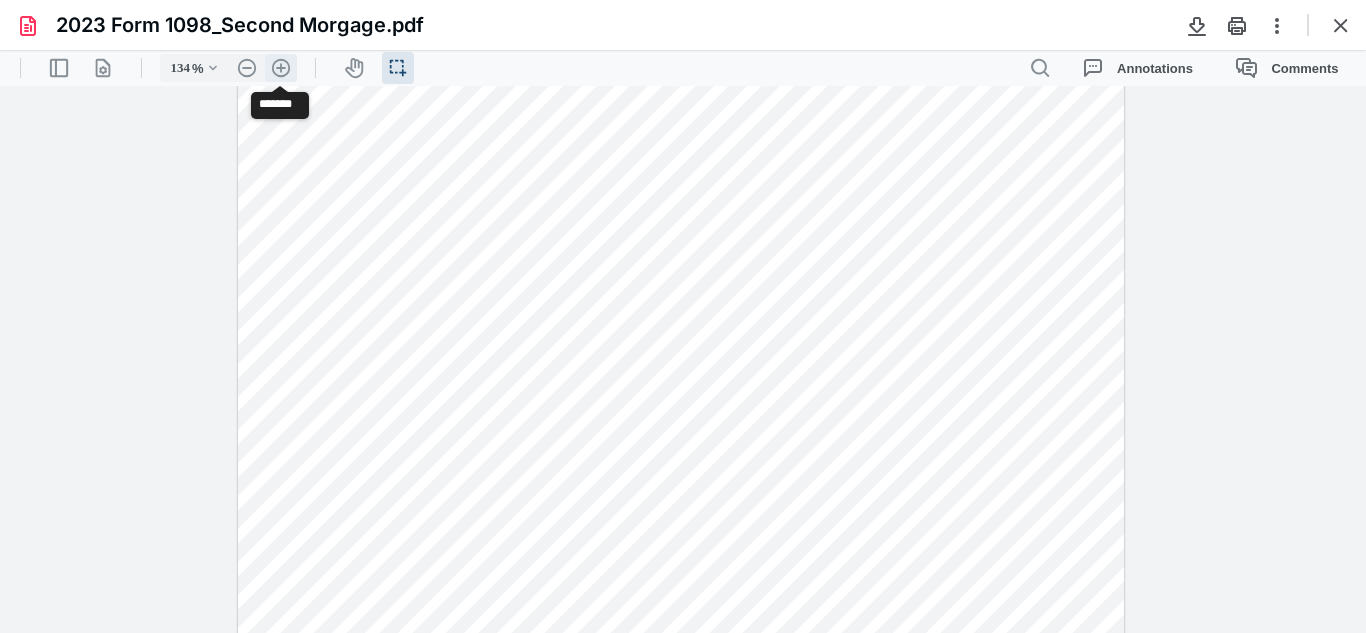 type on "159" 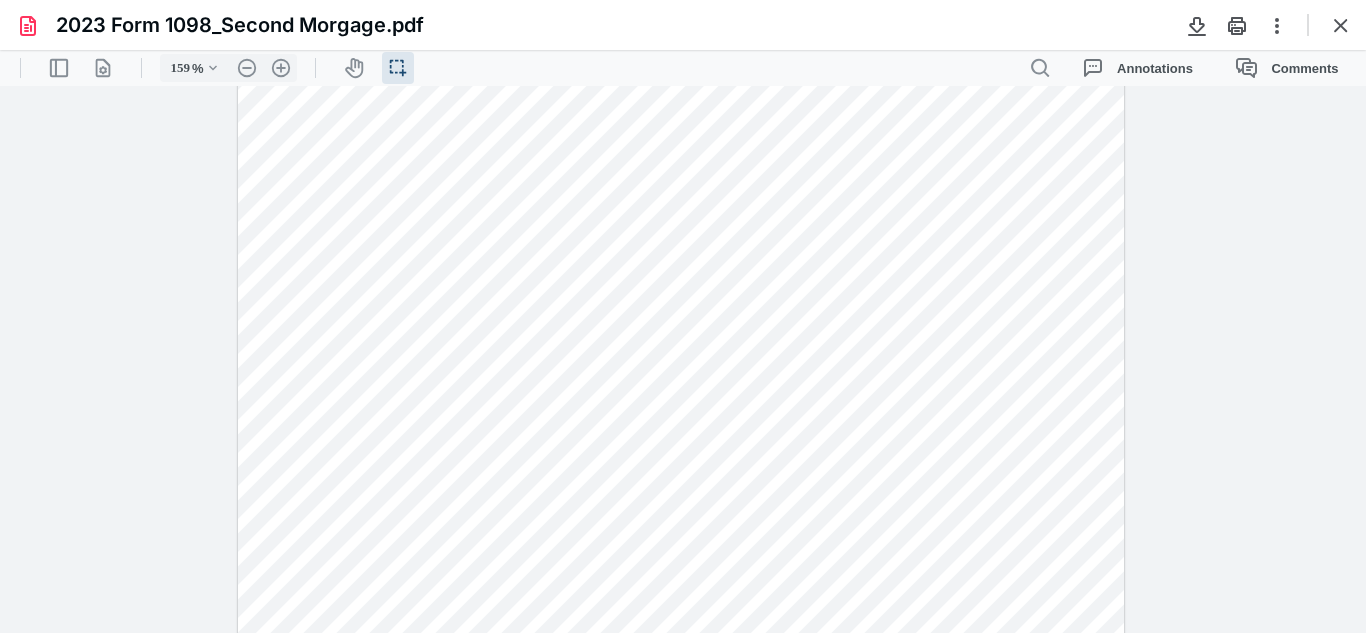 scroll, scrollTop: 0, scrollLeft: 0, axis: both 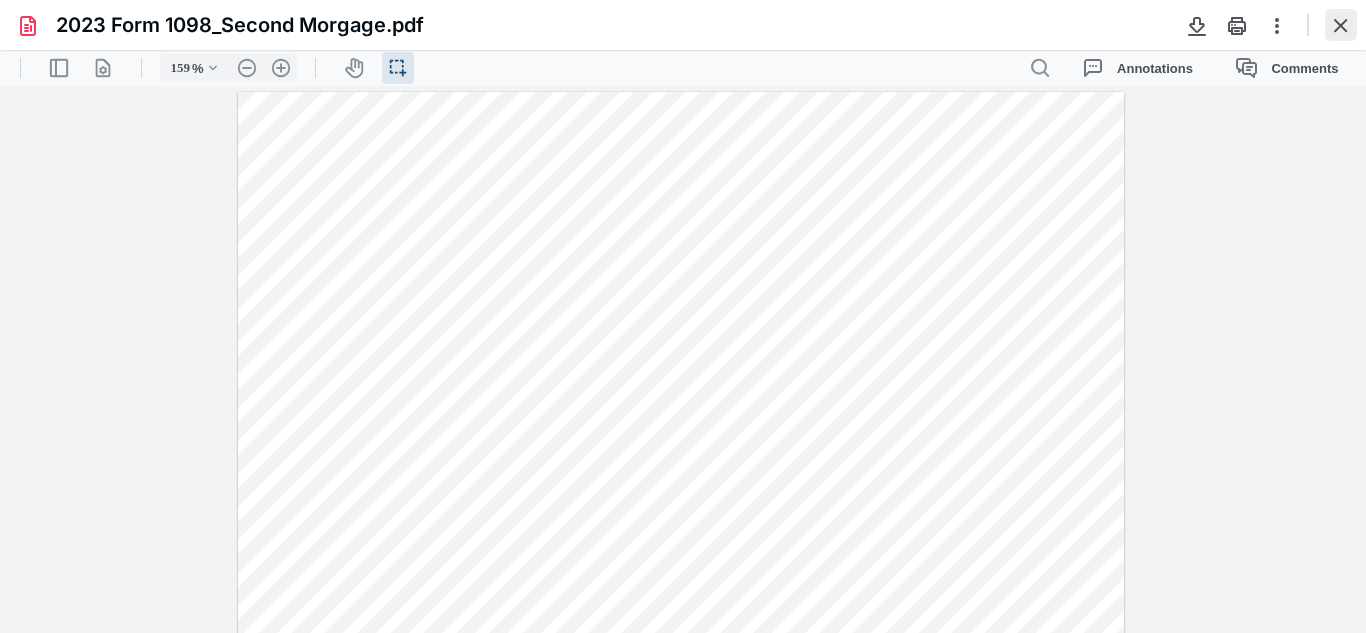 click at bounding box center [1341, 25] 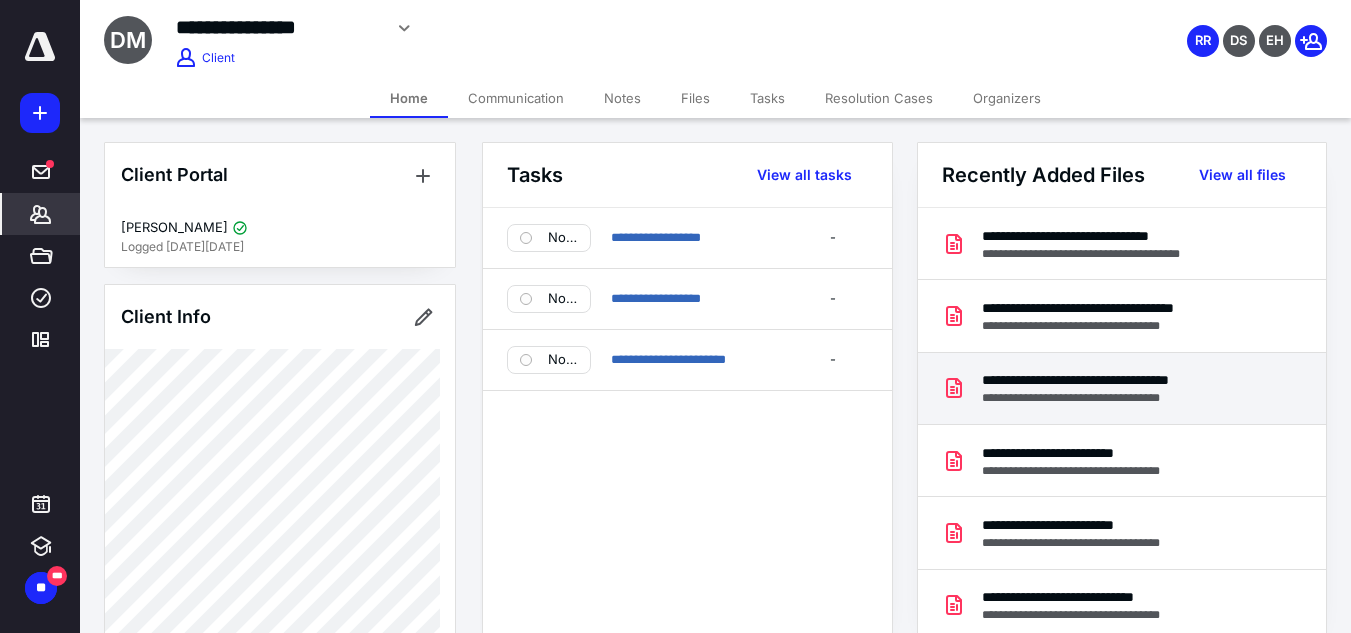 click on "**********" at bounding box center (1111, 398) 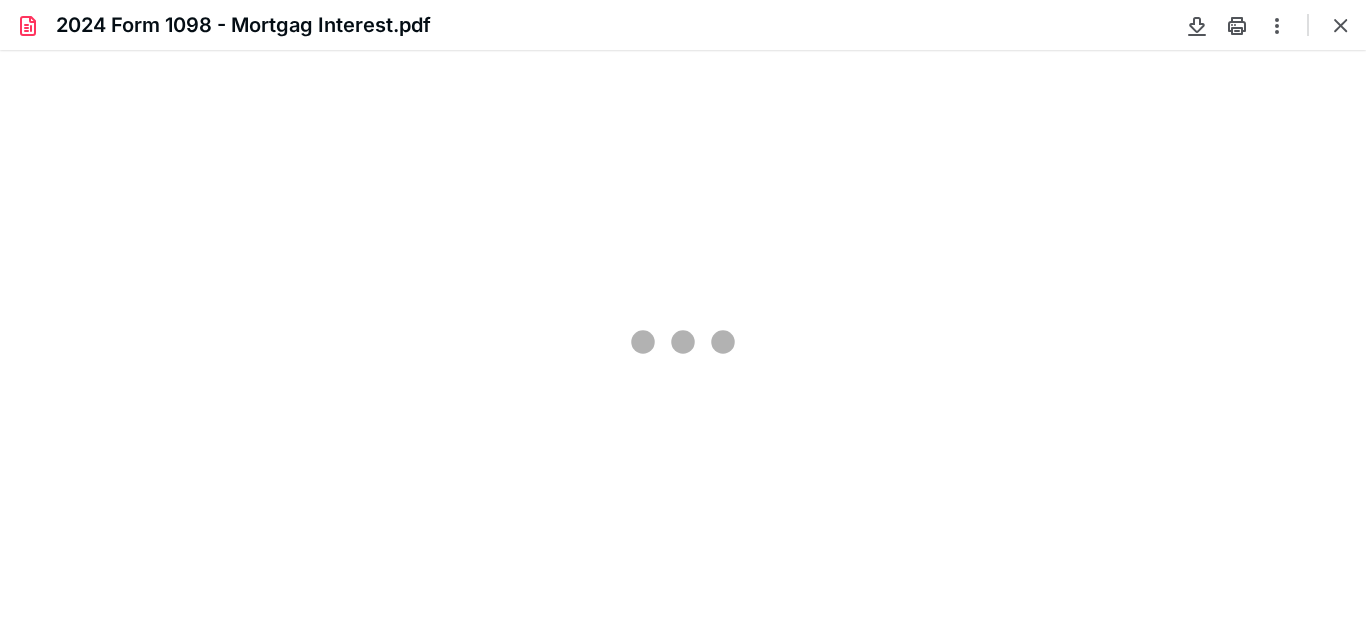scroll, scrollTop: 0, scrollLeft: 0, axis: both 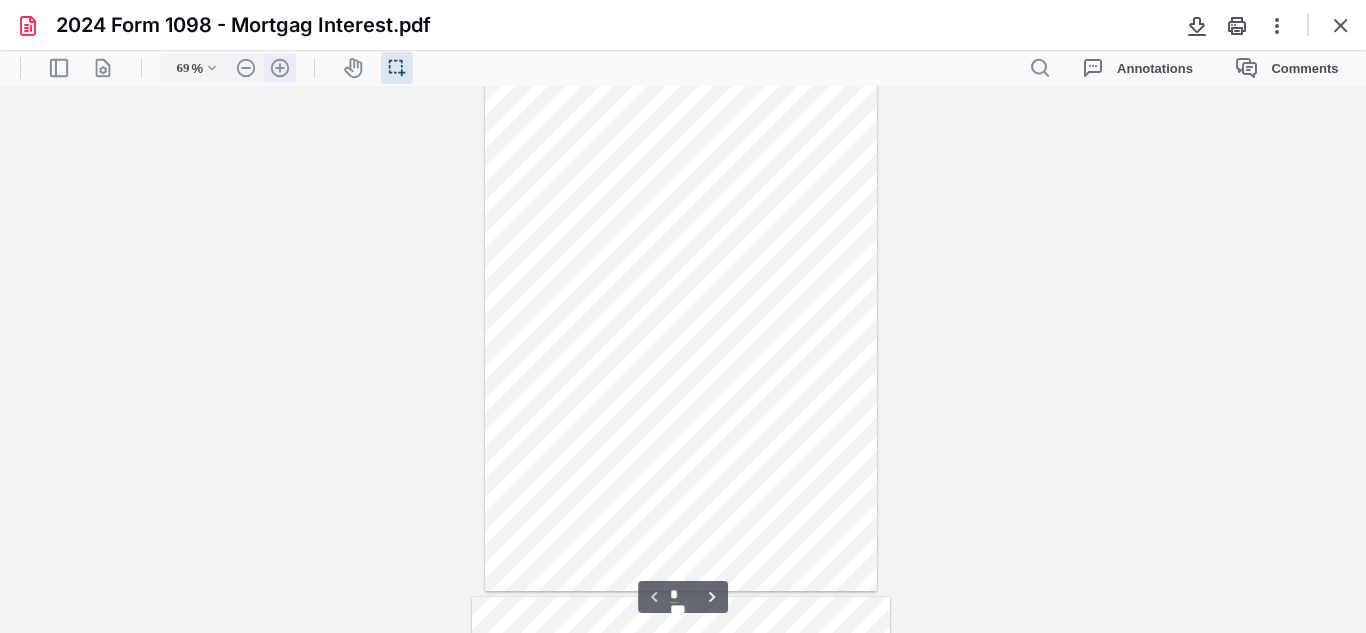 click on ".cls-1{fill:#abb0c4;} icon - header - zoom - in - line" at bounding box center [280, 68] 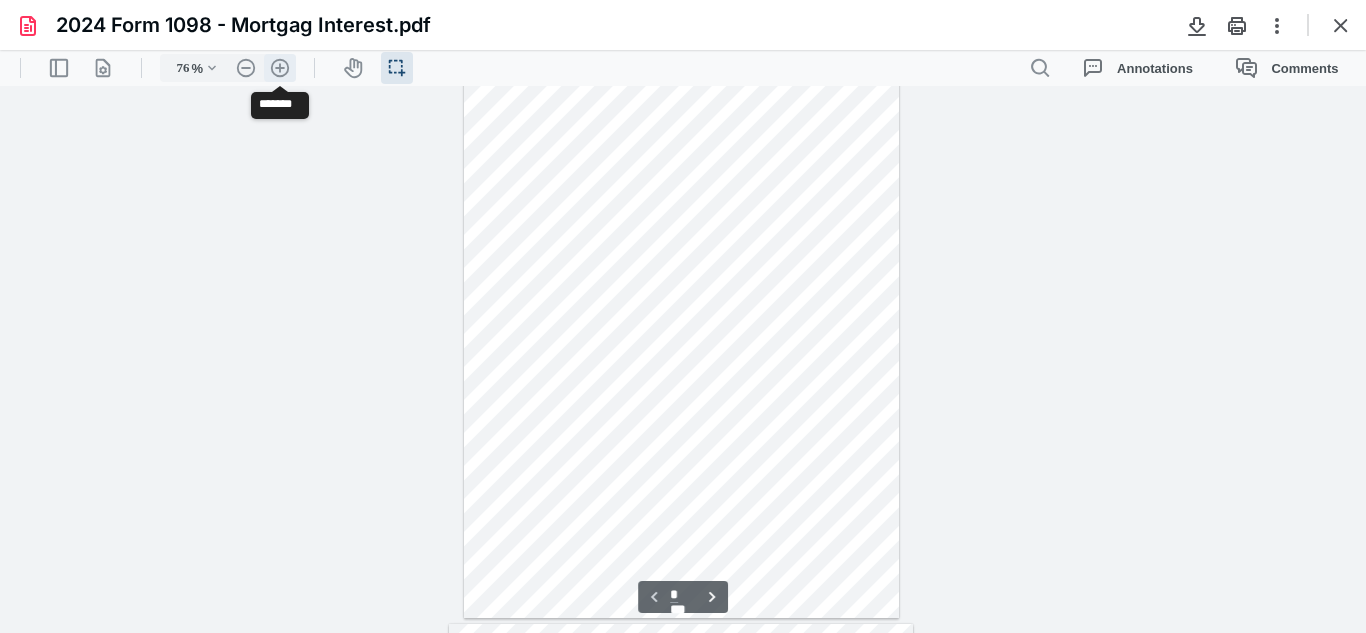 click on ".cls-1{fill:#abb0c4;} icon - header - zoom - in - line" at bounding box center (280, 68) 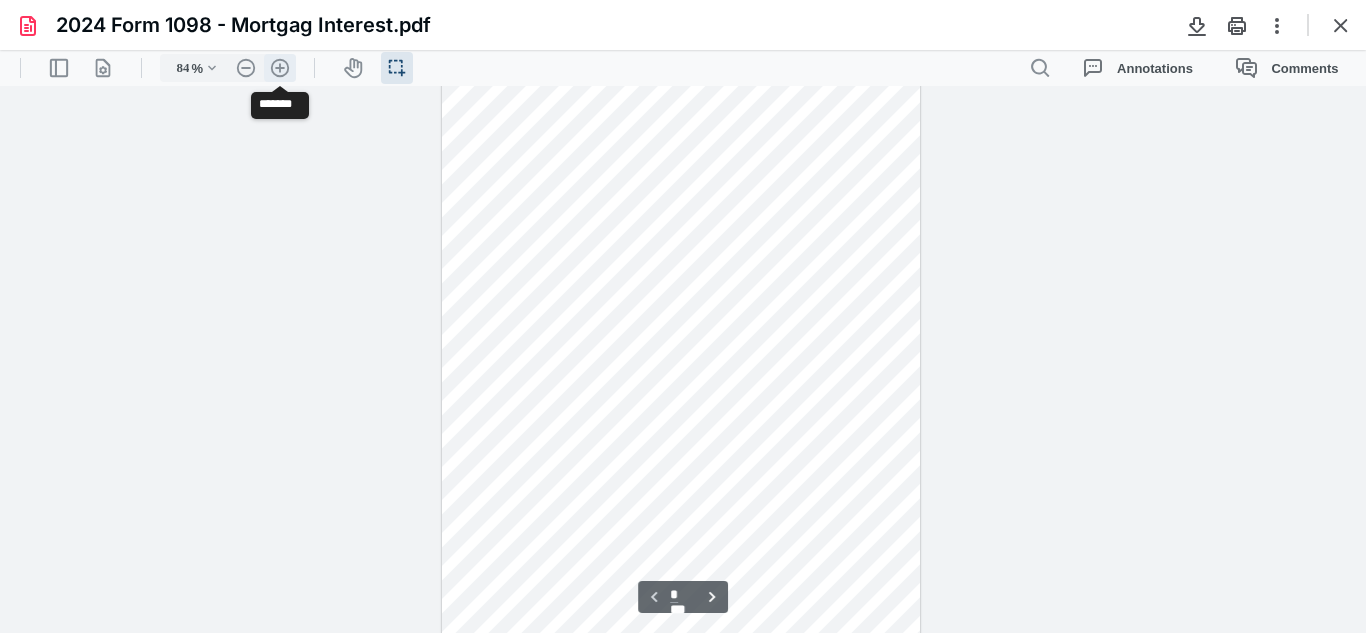 click on ".cls-1{fill:#abb0c4;} icon - header - zoom - in - line" at bounding box center (280, 68) 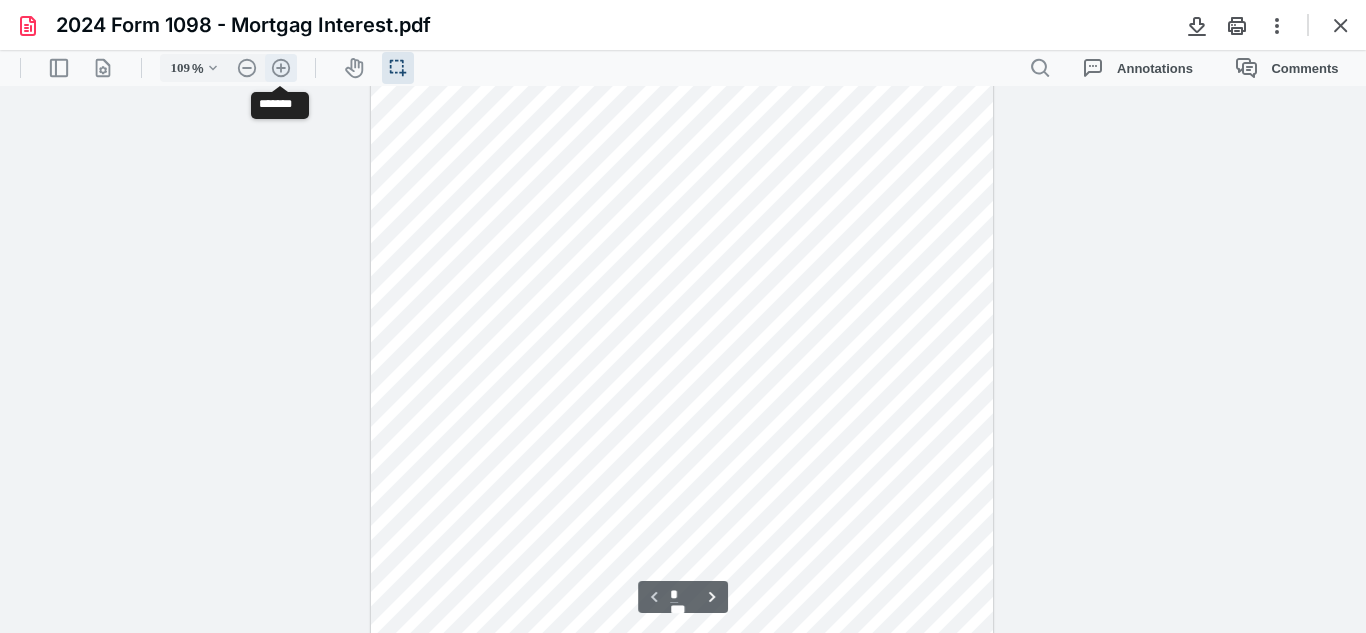 click on ".cls-1{fill:#abb0c4;} icon - header - zoom - in - line" at bounding box center (281, 68) 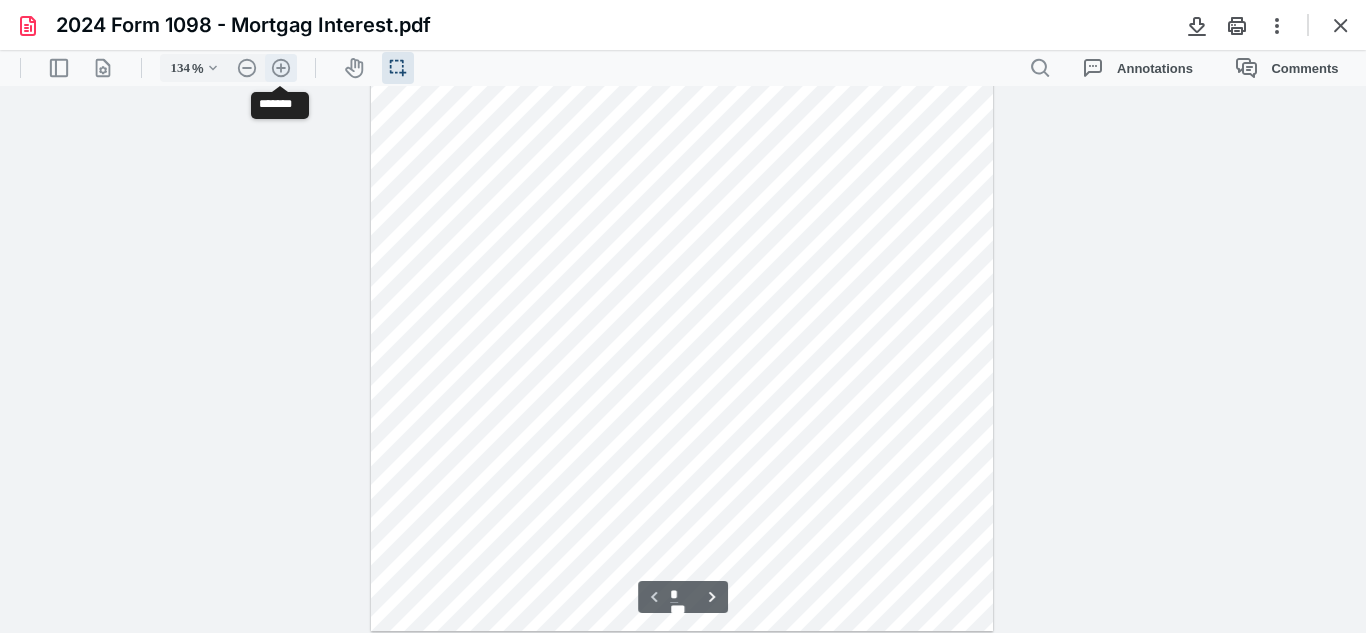 click on ".cls-1{fill:#abb0c4;} icon - header - zoom - in - line" at bounding box center (281, 68) 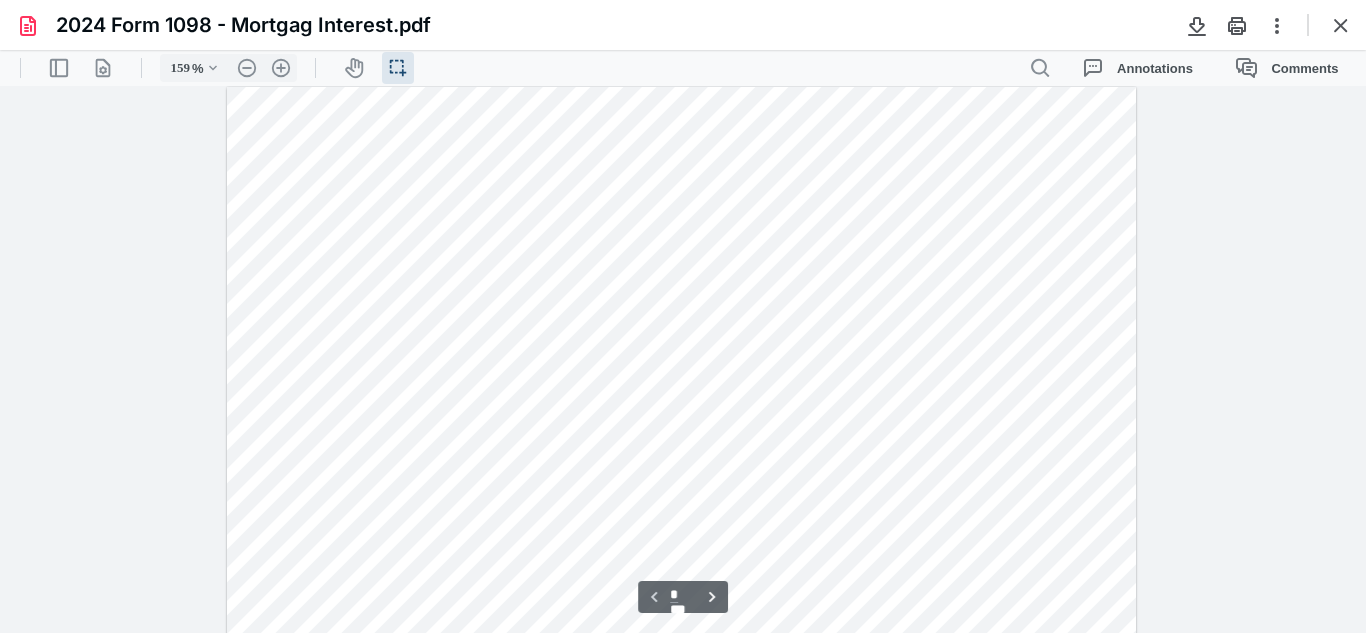 scroll, scrollTop: 0, scrollLeft: 0, axis: both 